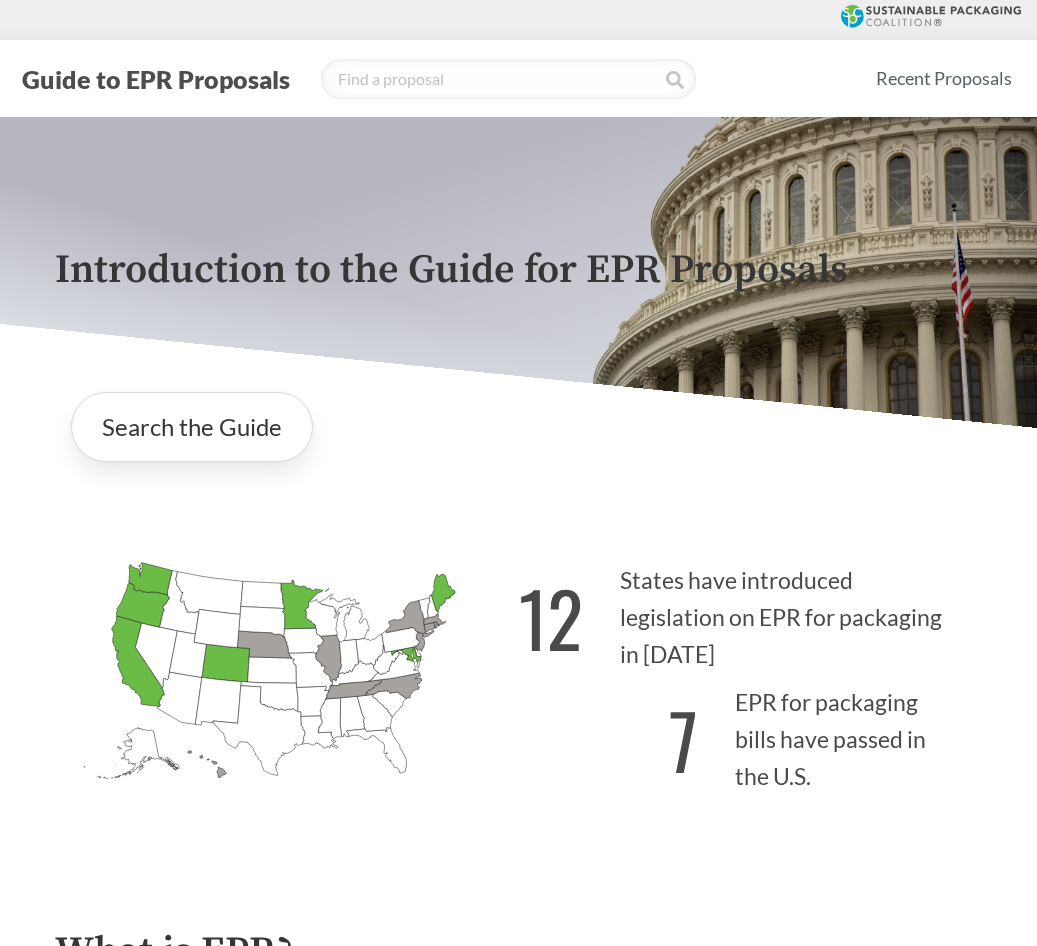 scroll, scrollTop: 0, scrollLeft: 0, axis: both 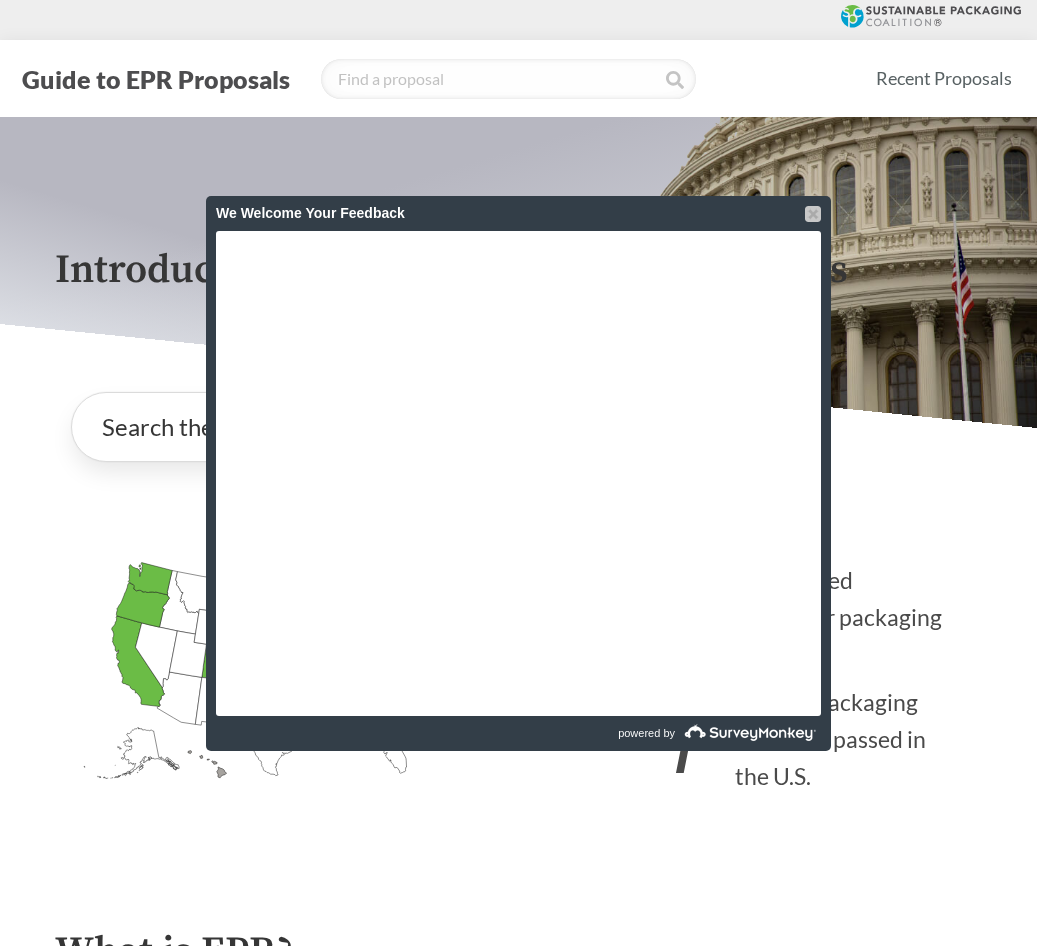 click at bounding box center (813, 214) 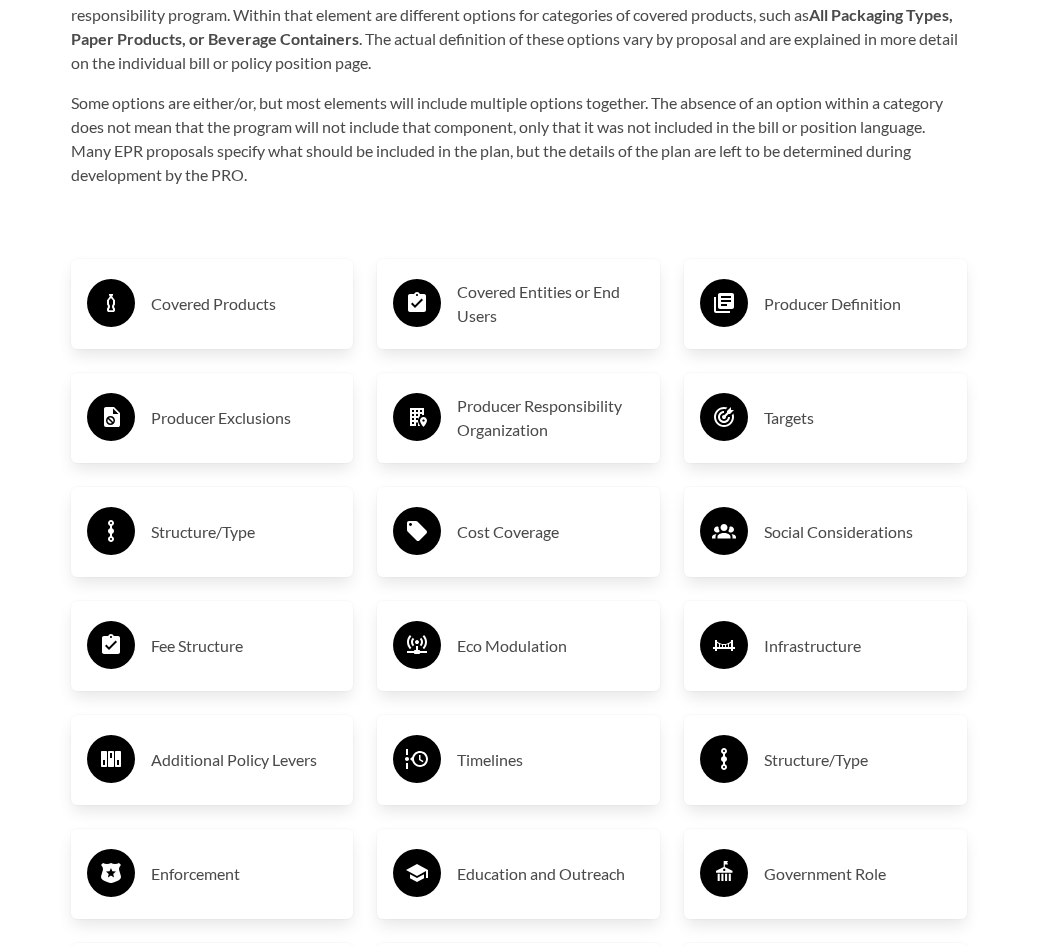 scroll, scrollTop: 3000, scrollLeft: 0, axis: vertical 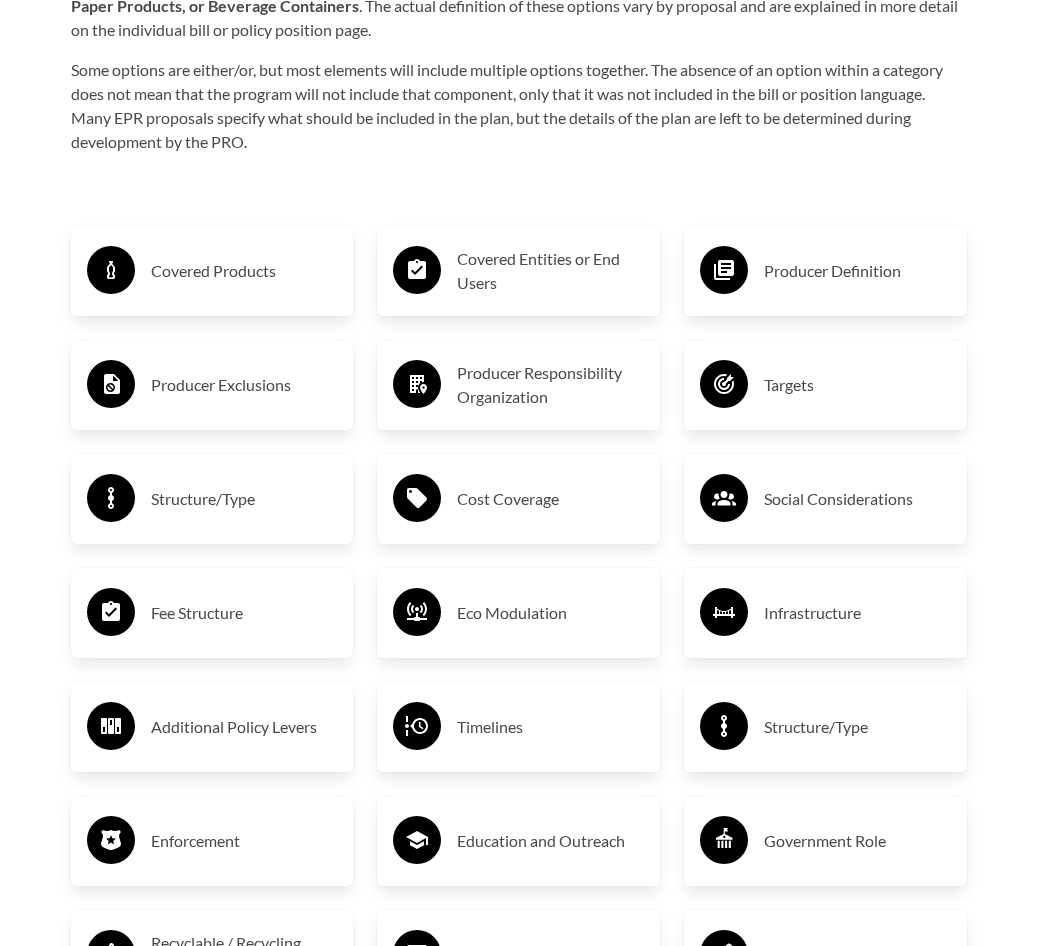 click on "Fee Structure" at bounding box center [244, 613] 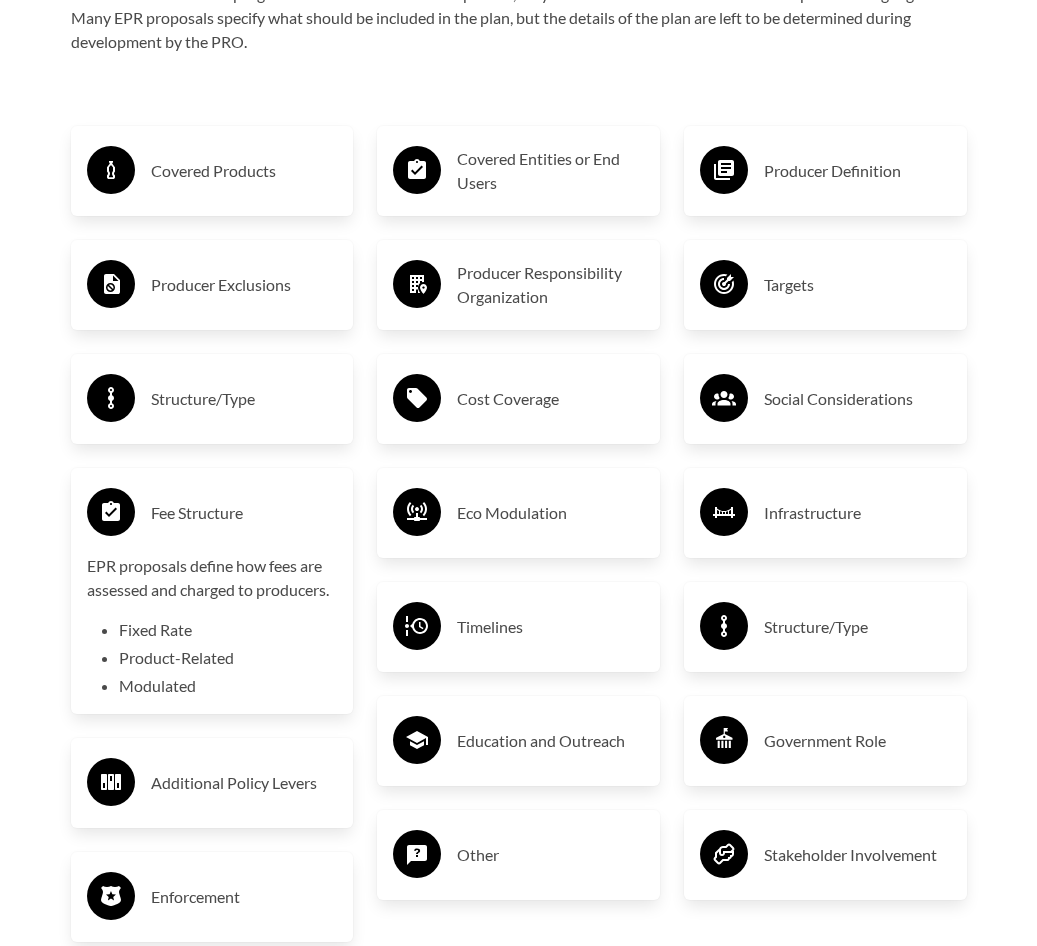 scroll, scrollTop: 3200, scrollLeft: 0, axis: vertical 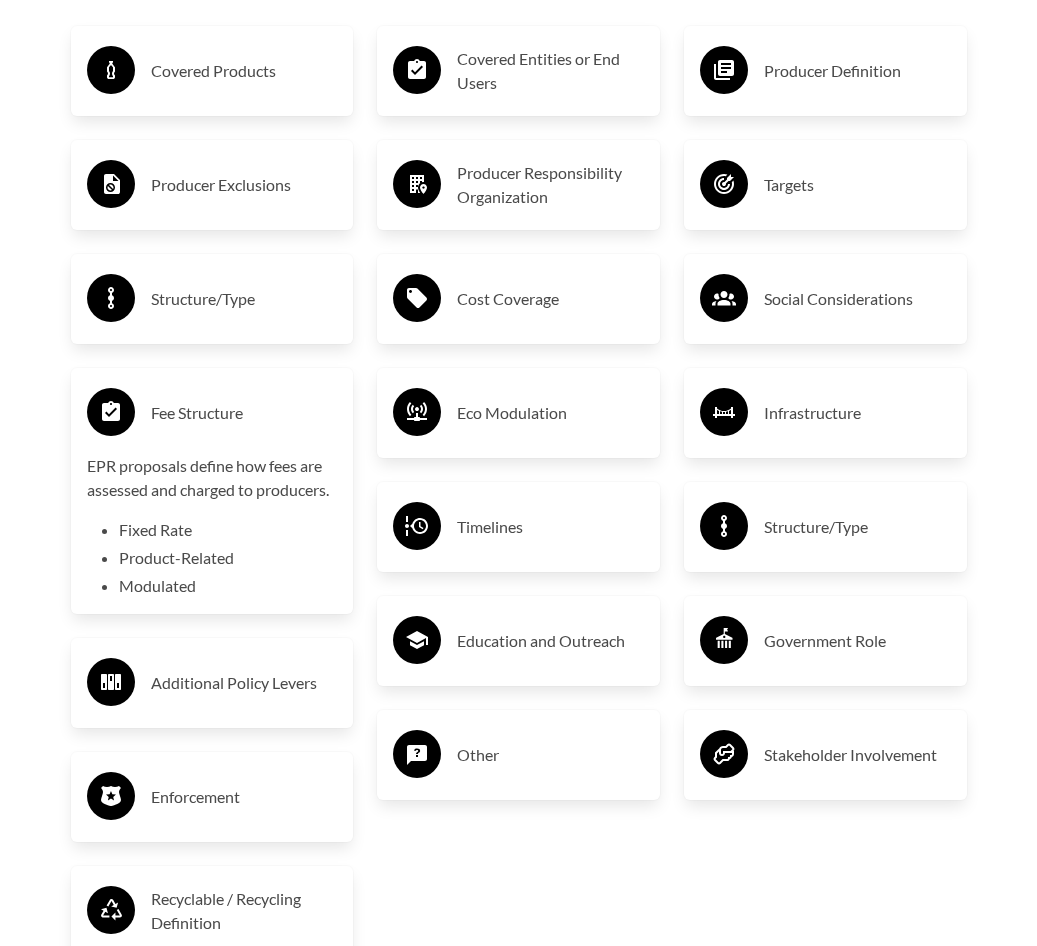 click on "Fixed Rate" at bounding box center [228, 530] 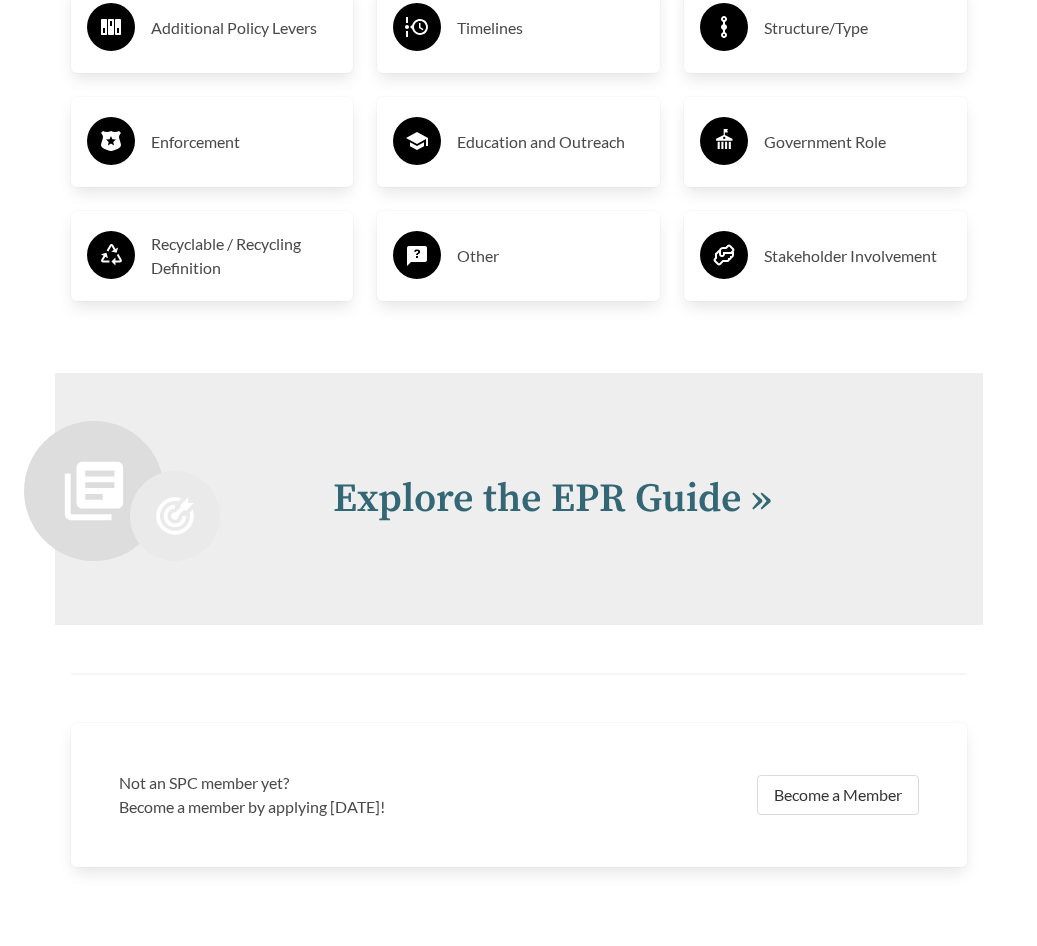 scroll, scrollTop: 3700, scrollLeft: 0, axis: vertical 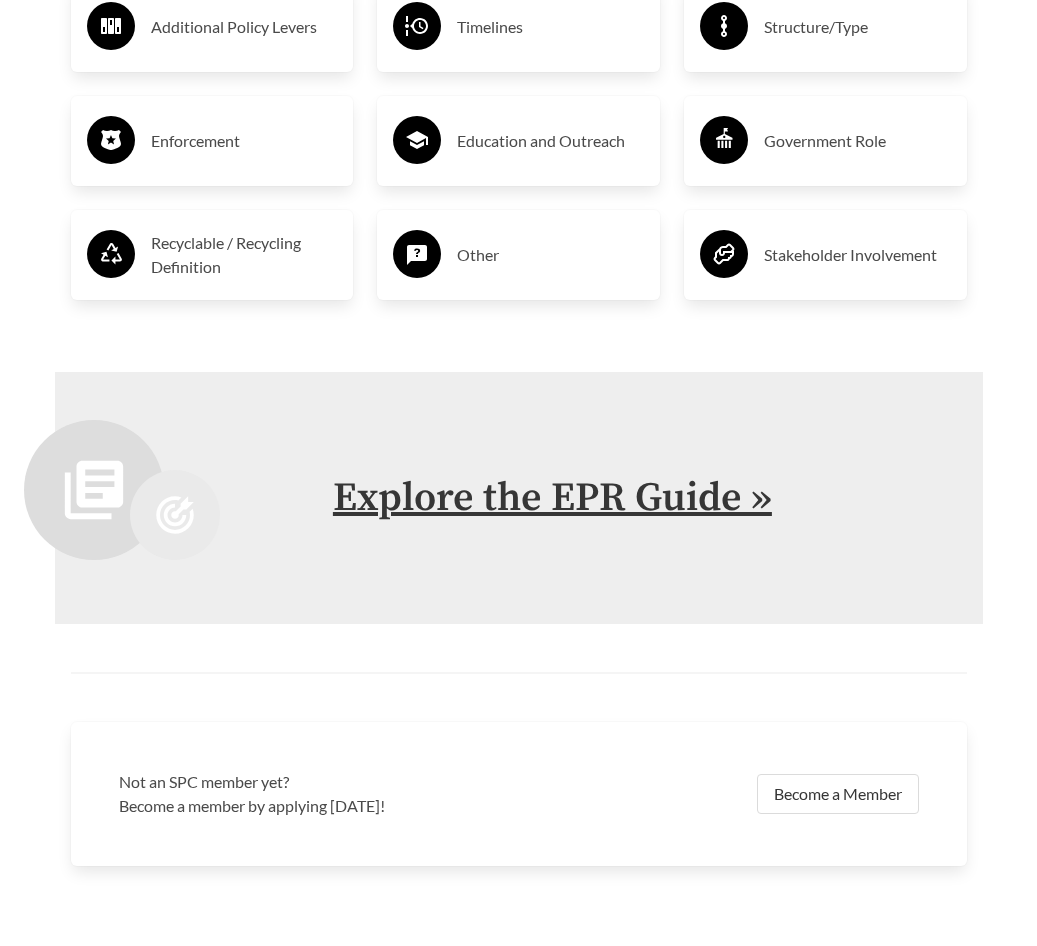 click on "Explore the EPR Guide »" at bounding box center [552, 498] 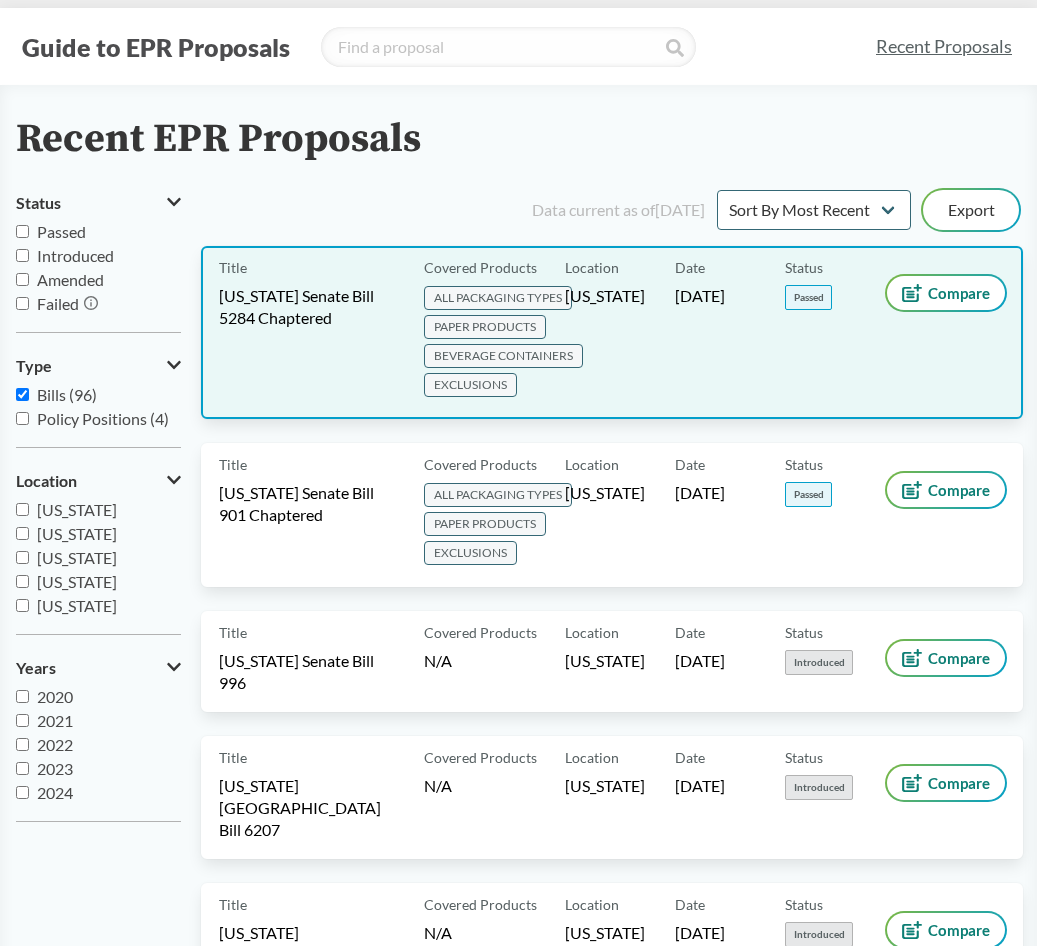 scroll, scrollTop: 0, scrollLeft: 0, axis: both 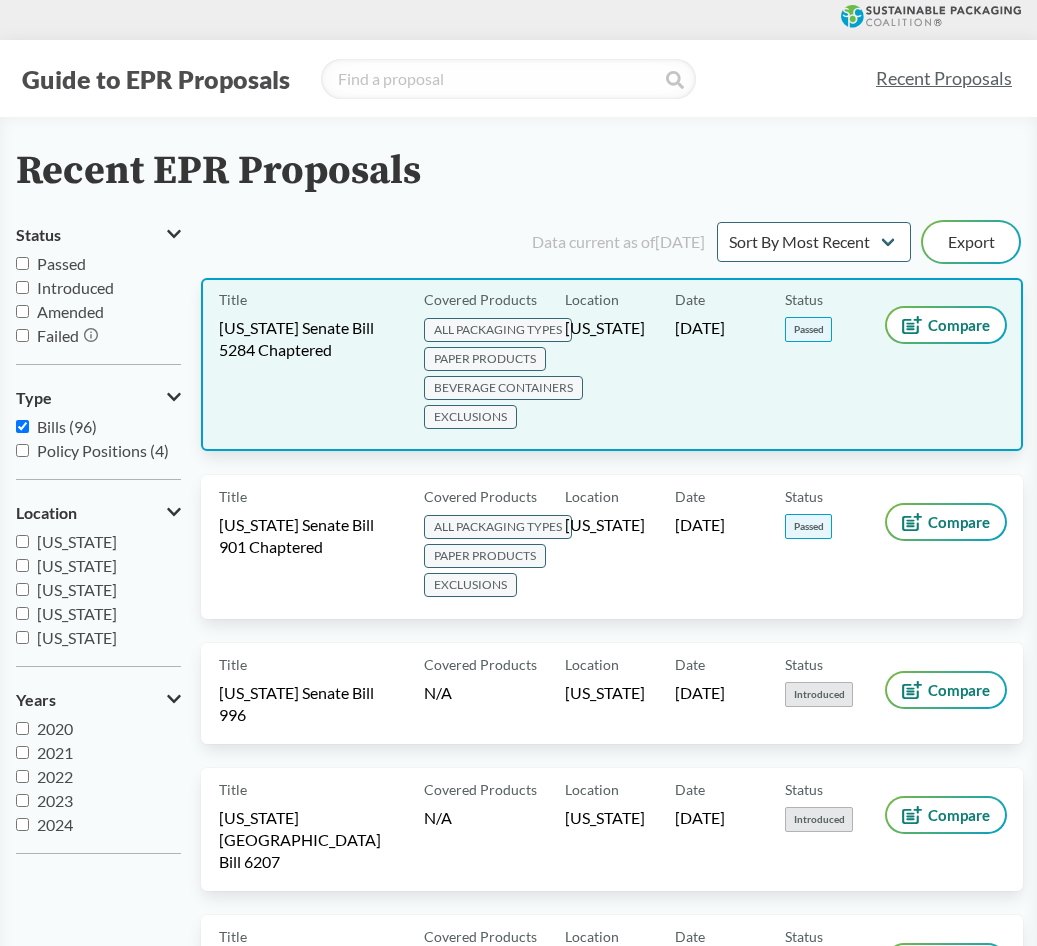 click on "PAPER PRODUCTS" at bounding box center (485, 359) 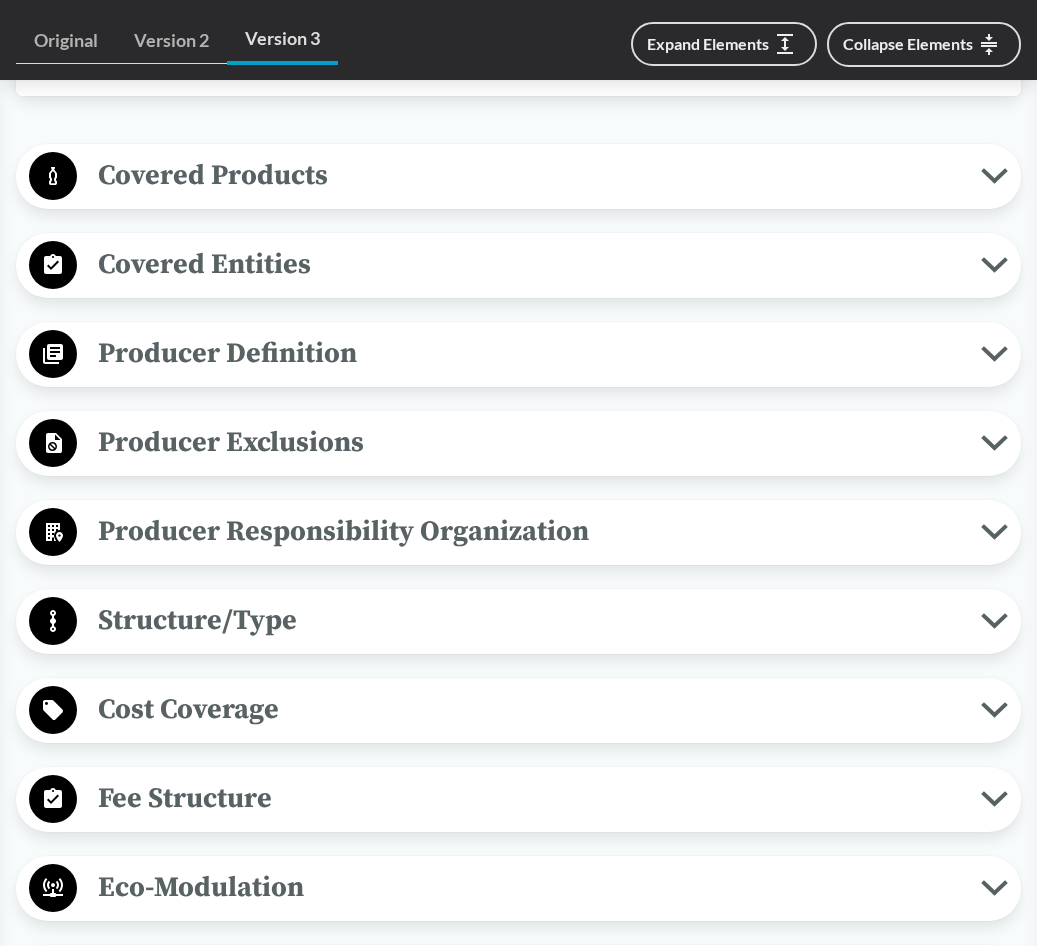 scroll, scrollTop: 800, scrollLeft: 0, axis: vertical 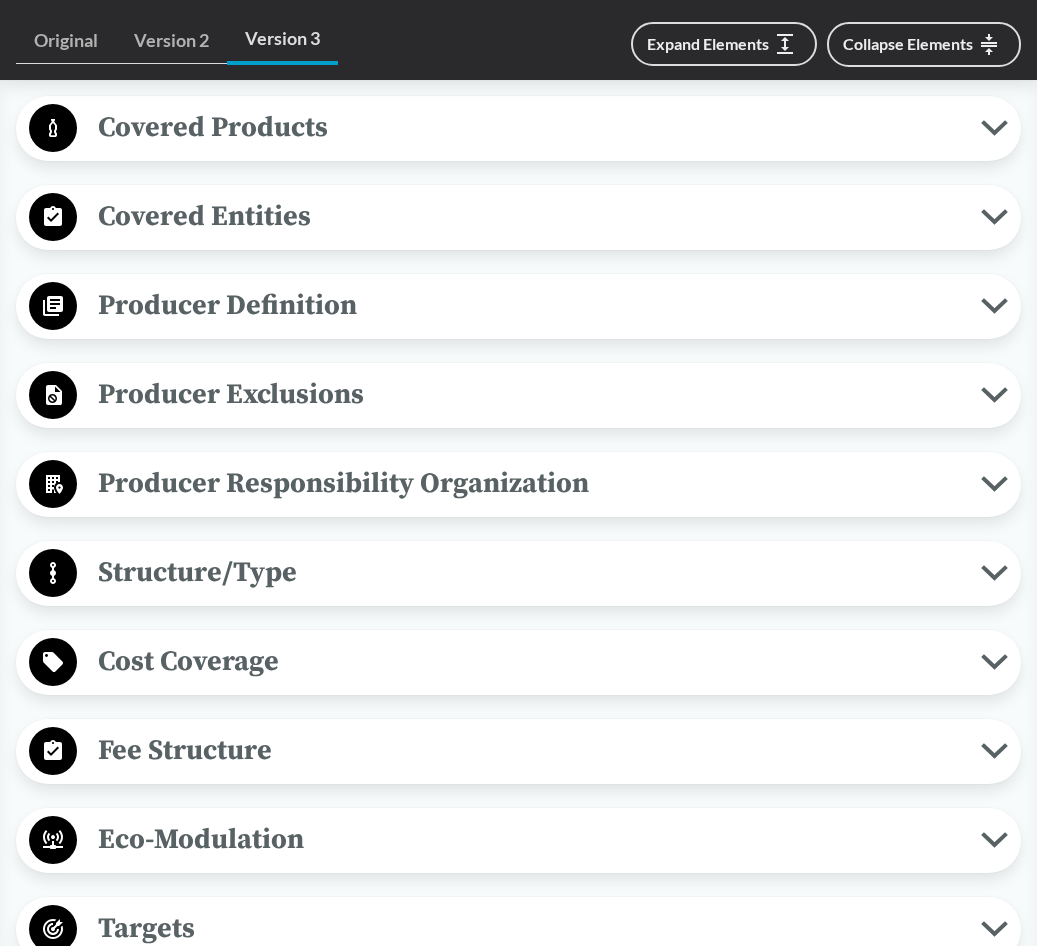 click on "Producer Exclusions" at bounding box center [529, 394] 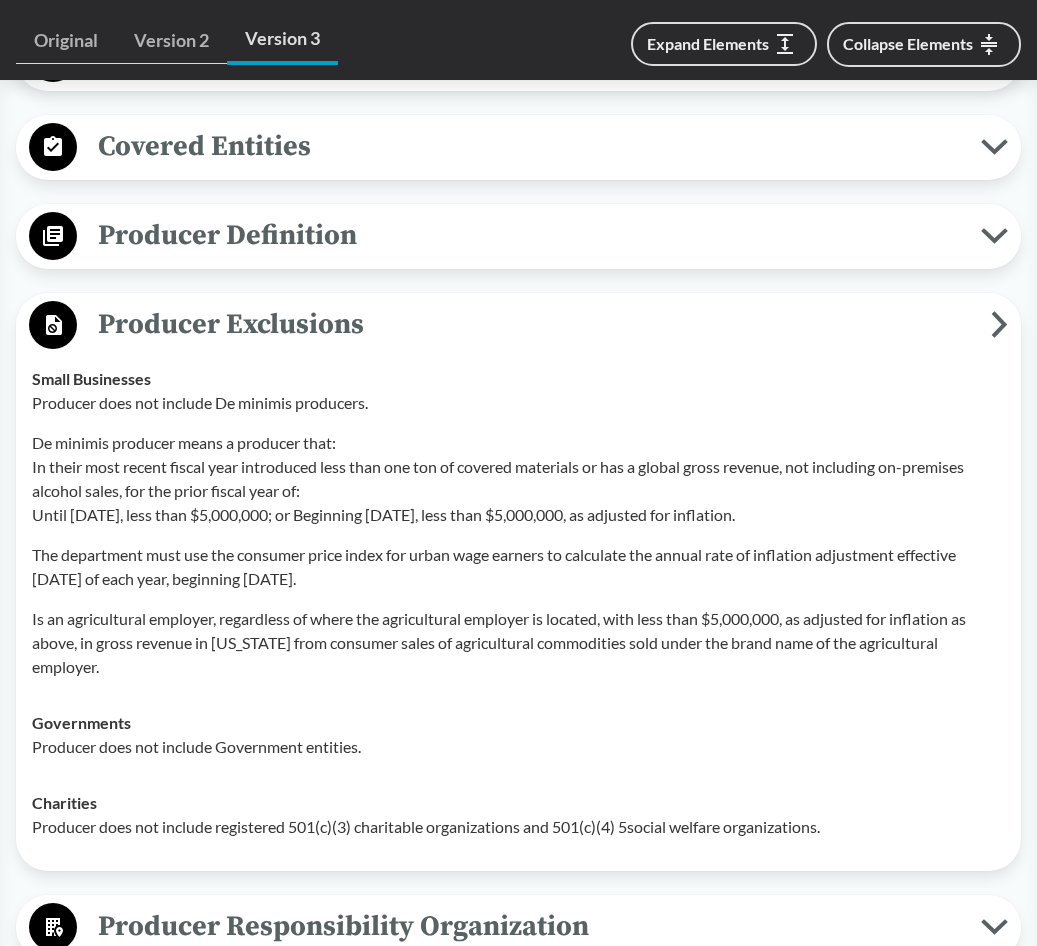scroll, scrollTop: 900, scrollLeft: 0, axis: vertical 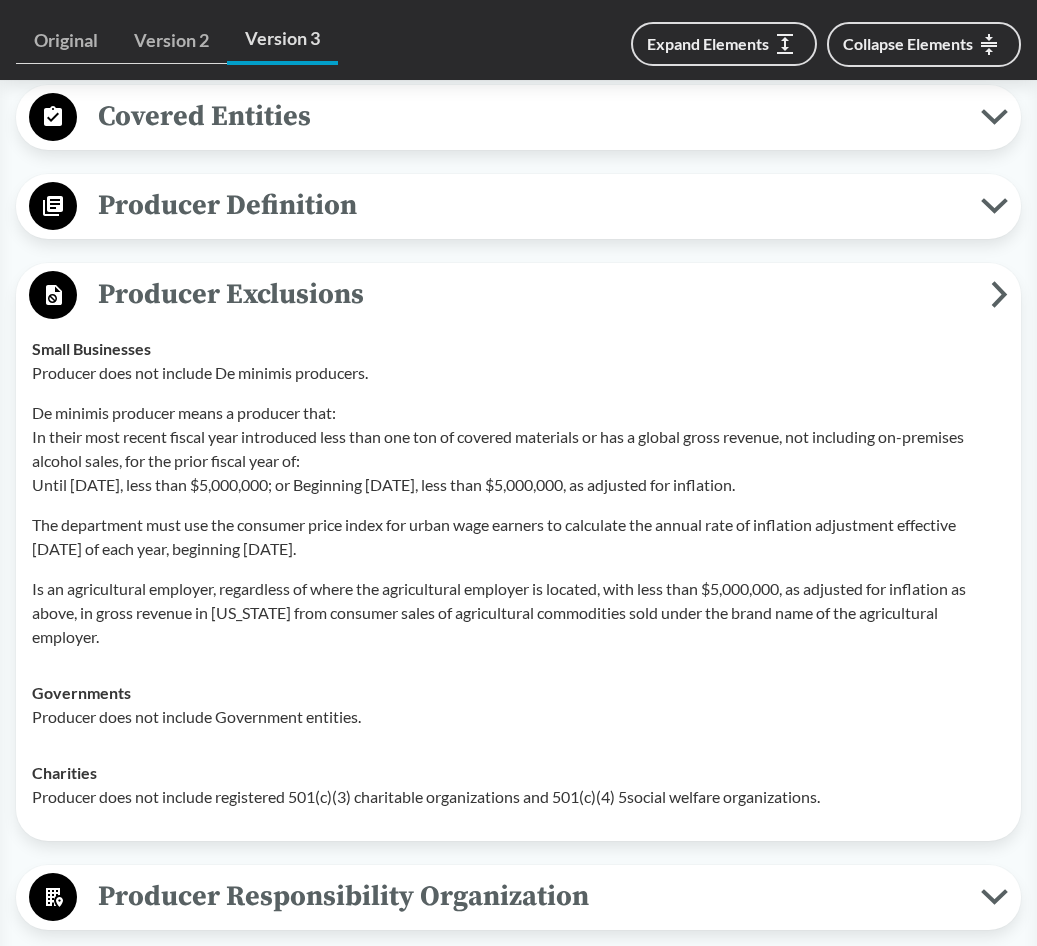 click on "Producer Exclusions Small Businesses Producer does not include De minimis producers.
De minimis producer means a producer that:
In their most recent fiscal year introduced less than one ton of covered materials or has a global gross revenue, not including on-premises alcohol sales, for the prior fiscal year of:
Until [DATE], less than $5,000,000; or Beginning [DATE], less than $5,000,000, as adjusted for inflation.
The department must use the consumer price index for urban wage earners to calculate the annual rate of inflation adjustment effective [DATE] of each year, beginning [DATE].
Is an agricultural employer, regardless of where the agricultural employer is located, with less than $5,000,000, as adjusted for inflation as above, in gross revenue in [US_STATE] from consumer sales of agricultural commodities sold under the brand name of the agricultural employer. Governments Producer does not include Government entities. Charities" at bounding box center (518, 552) 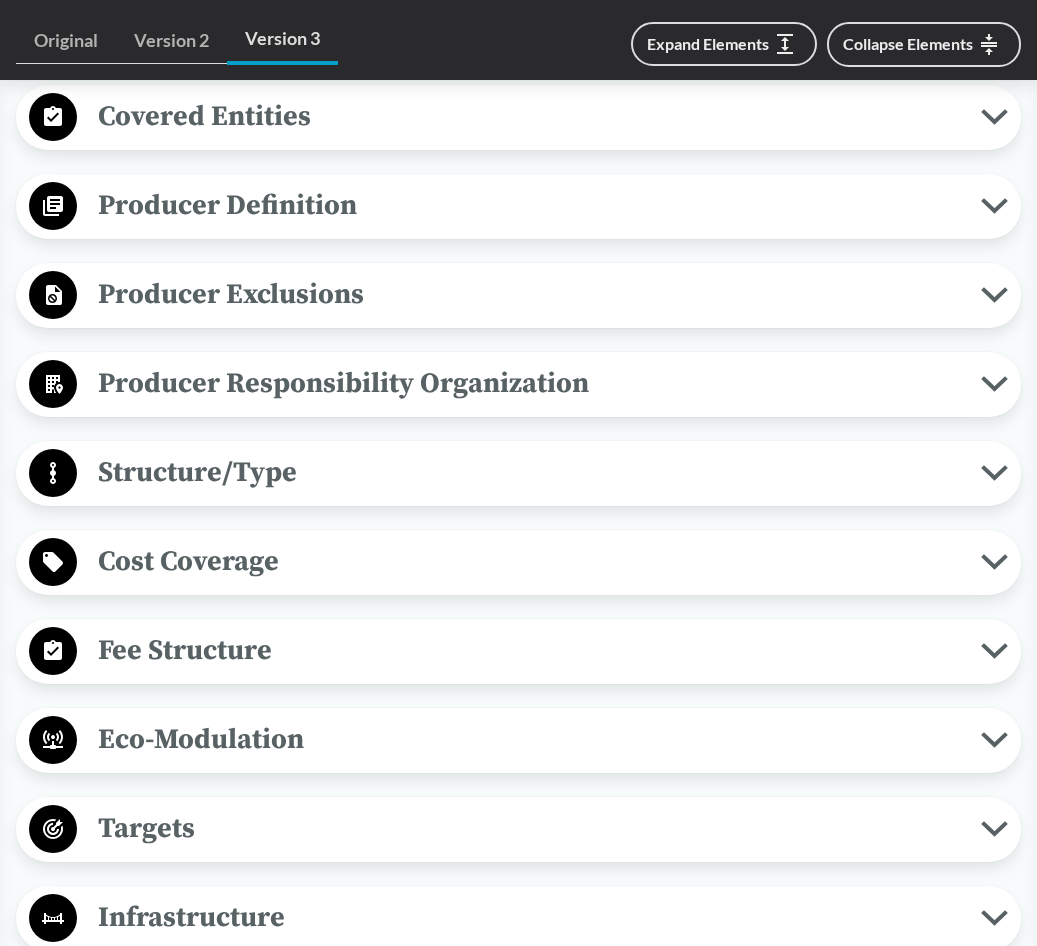 click on "Producer Exclusions" at bounding box center (529, 294) 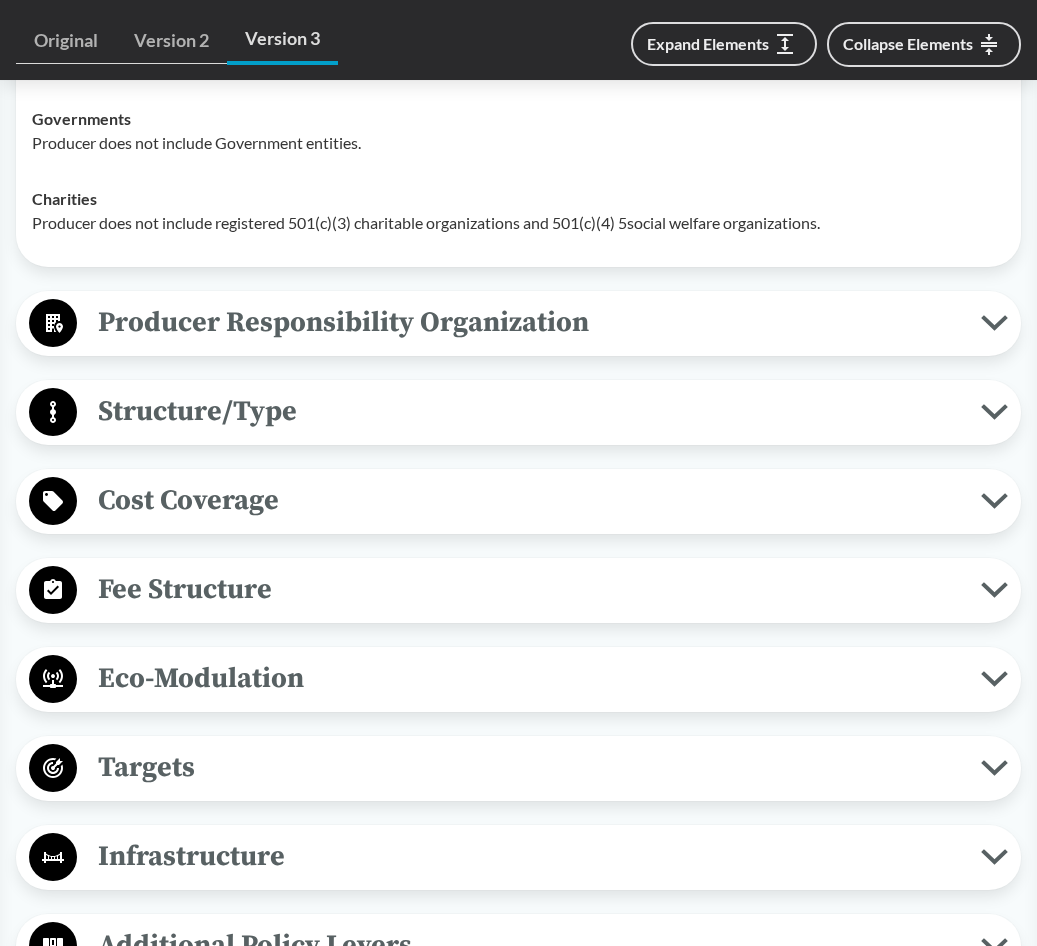 scroll, scrollTop: 1600, scrollLeft: 0, axis: vertical 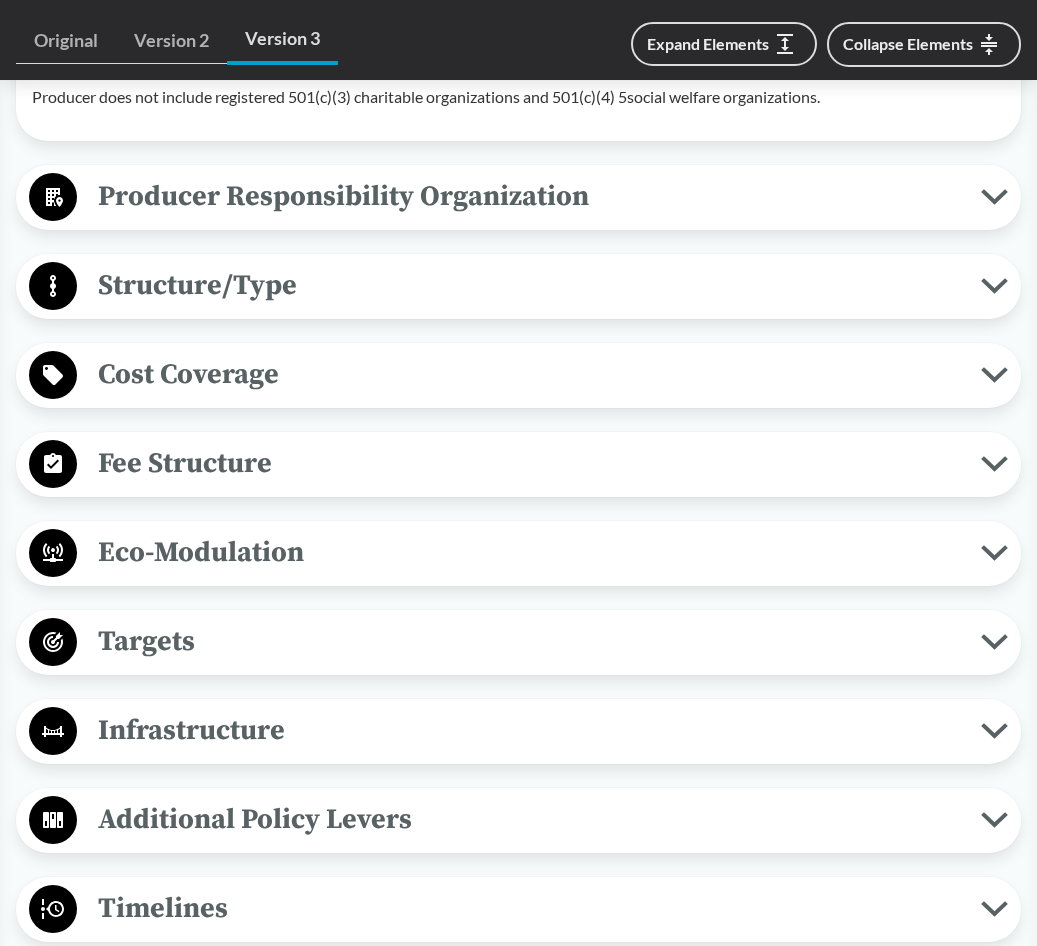 click on "Fee Structure" at bounding box center [529, 463] 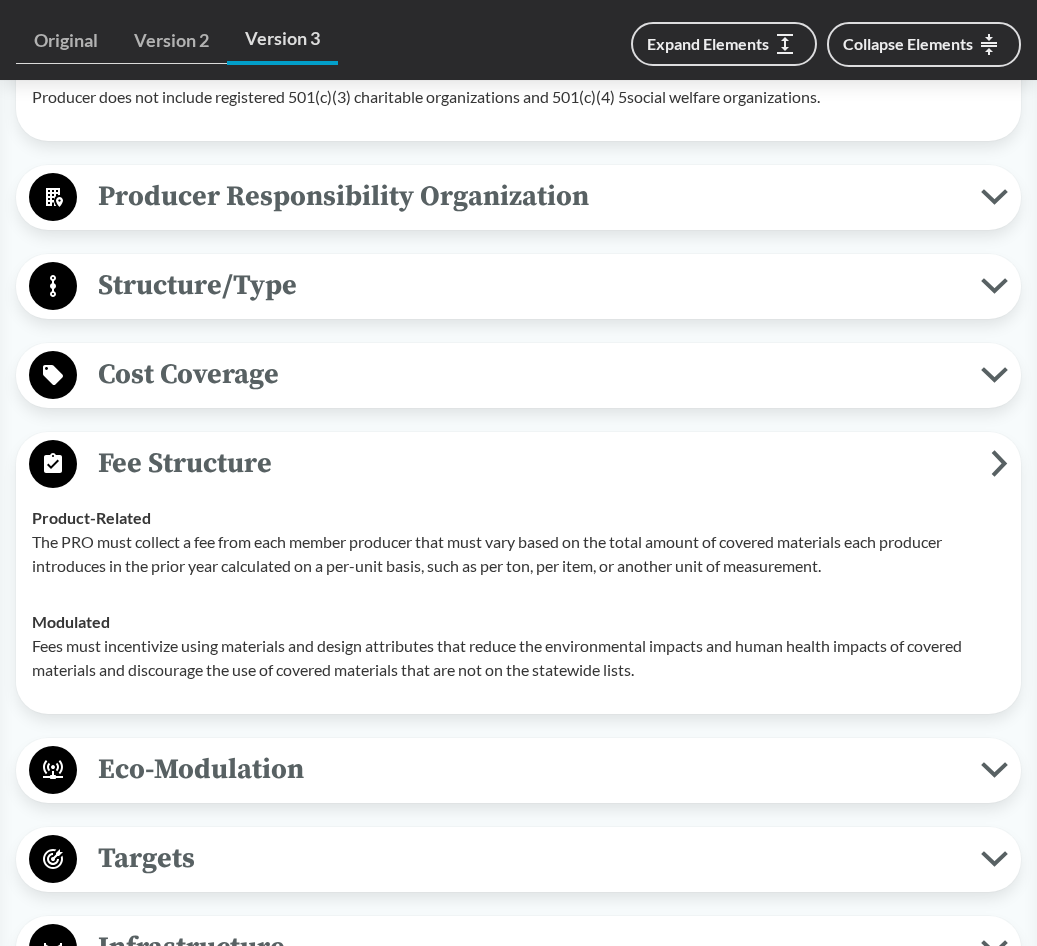 click on "Fee Structure" at bounding box center [534, 463] 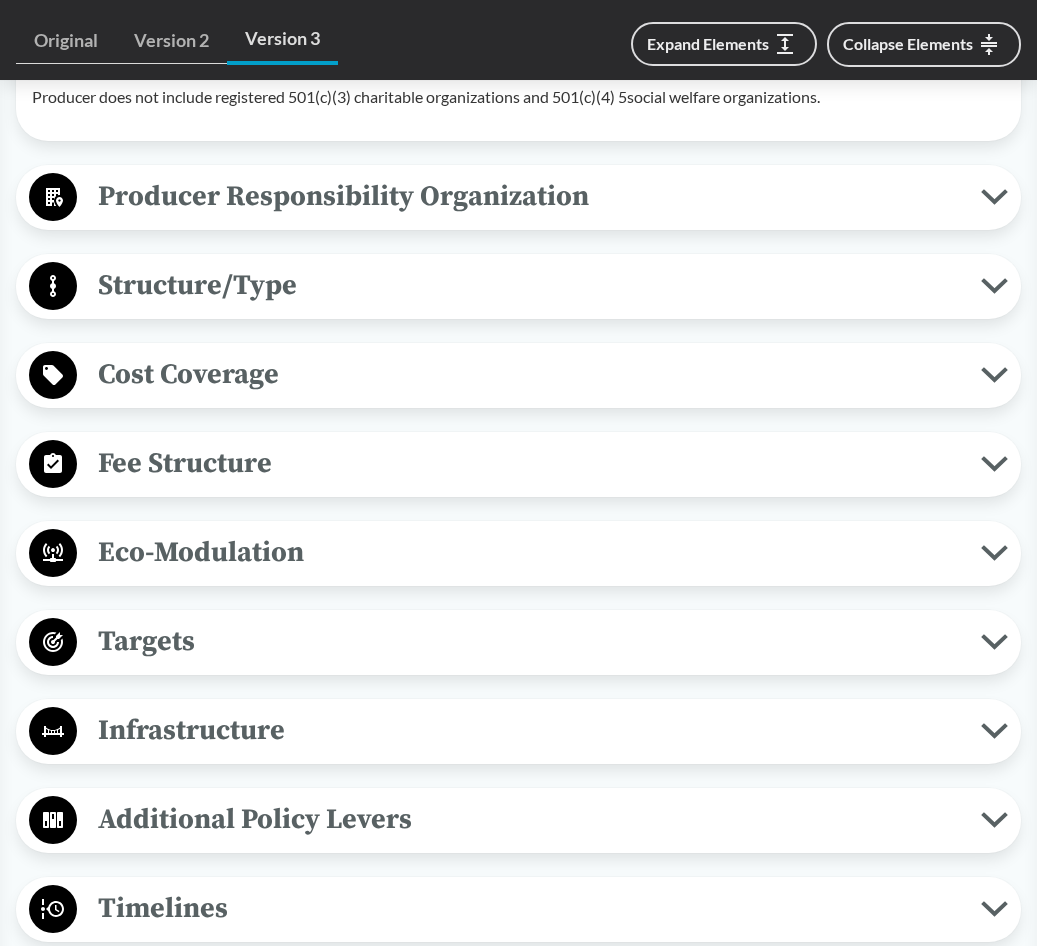 click on "Eco-Modulation" at bounding box center [529, 552] 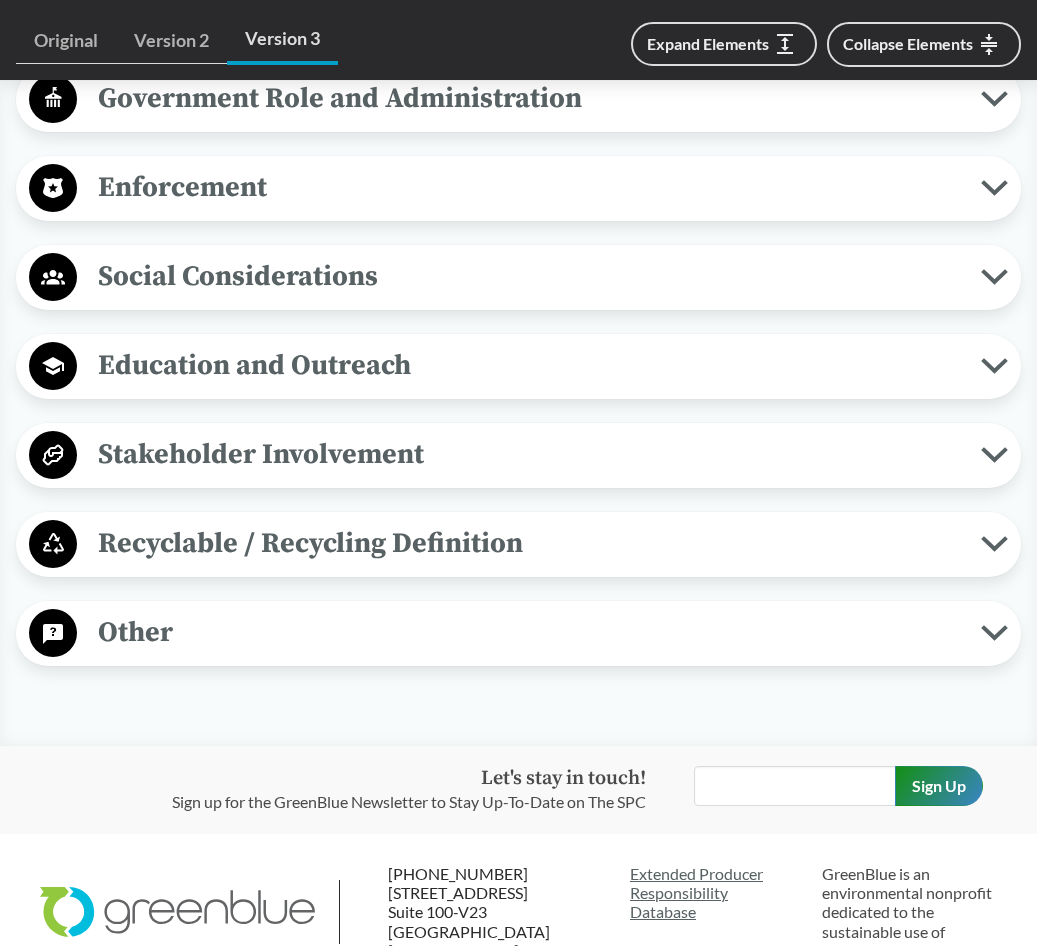 scroll, scrollTop: 3252, scrollLeft: 0, axis: vertical 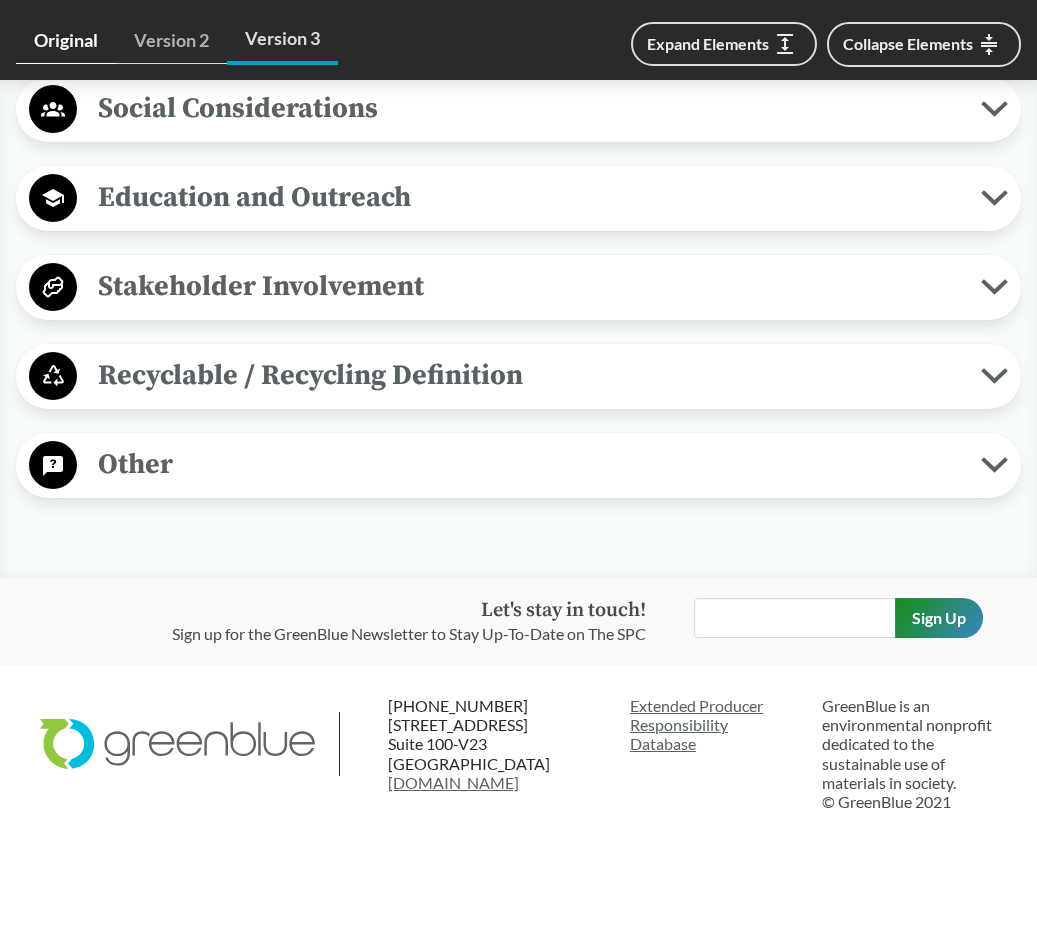 click on "Original" at bounding box center [66, 41] 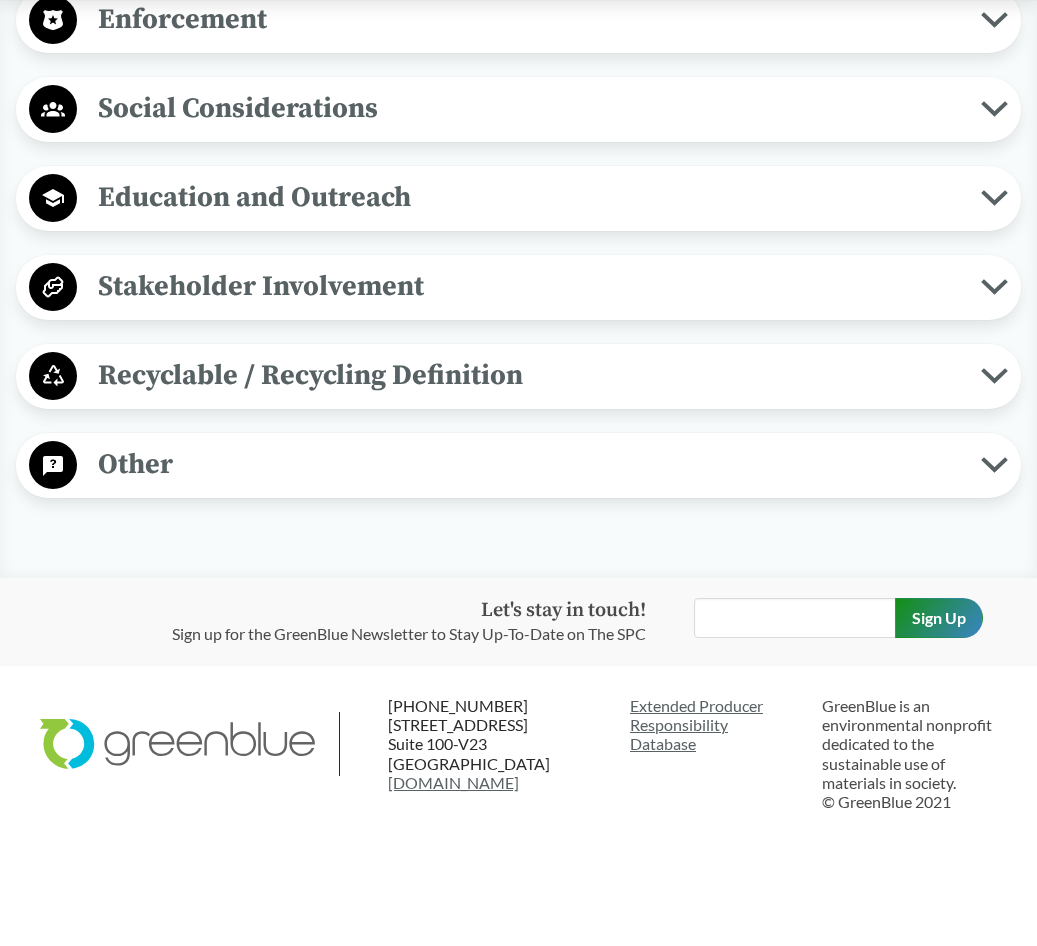 scroll, scrollTop: 0, scrollLeft: 0, axis: both 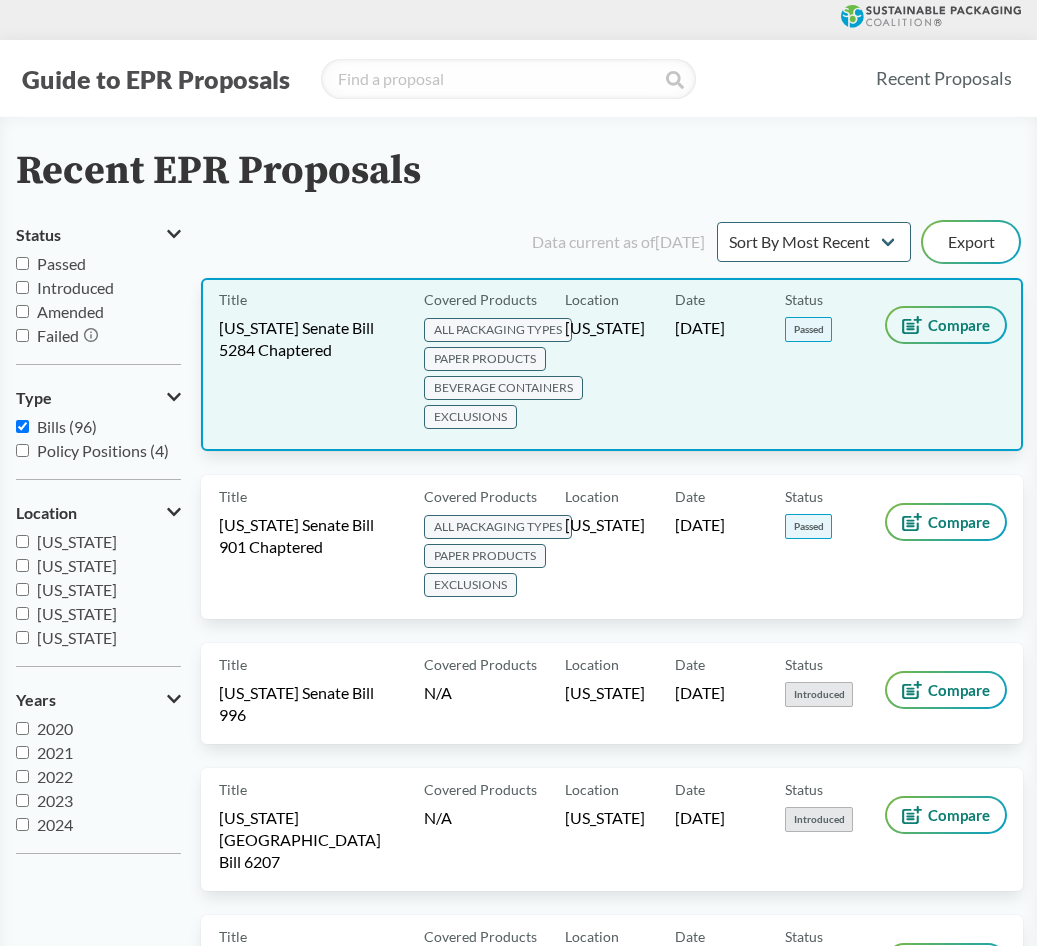 click on "Compare" at bounding box center (959, 325) 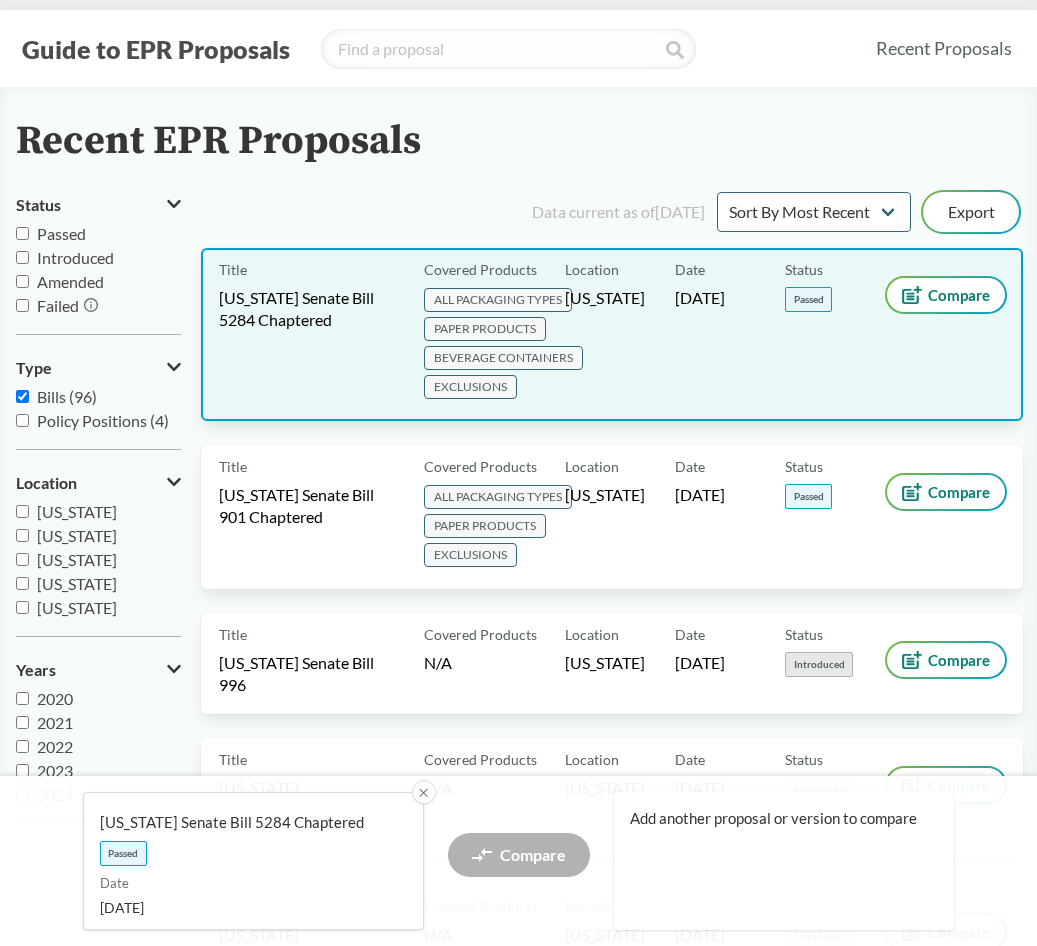 scroll, scrollTop: 0, scrollLeft: 0, axis: both 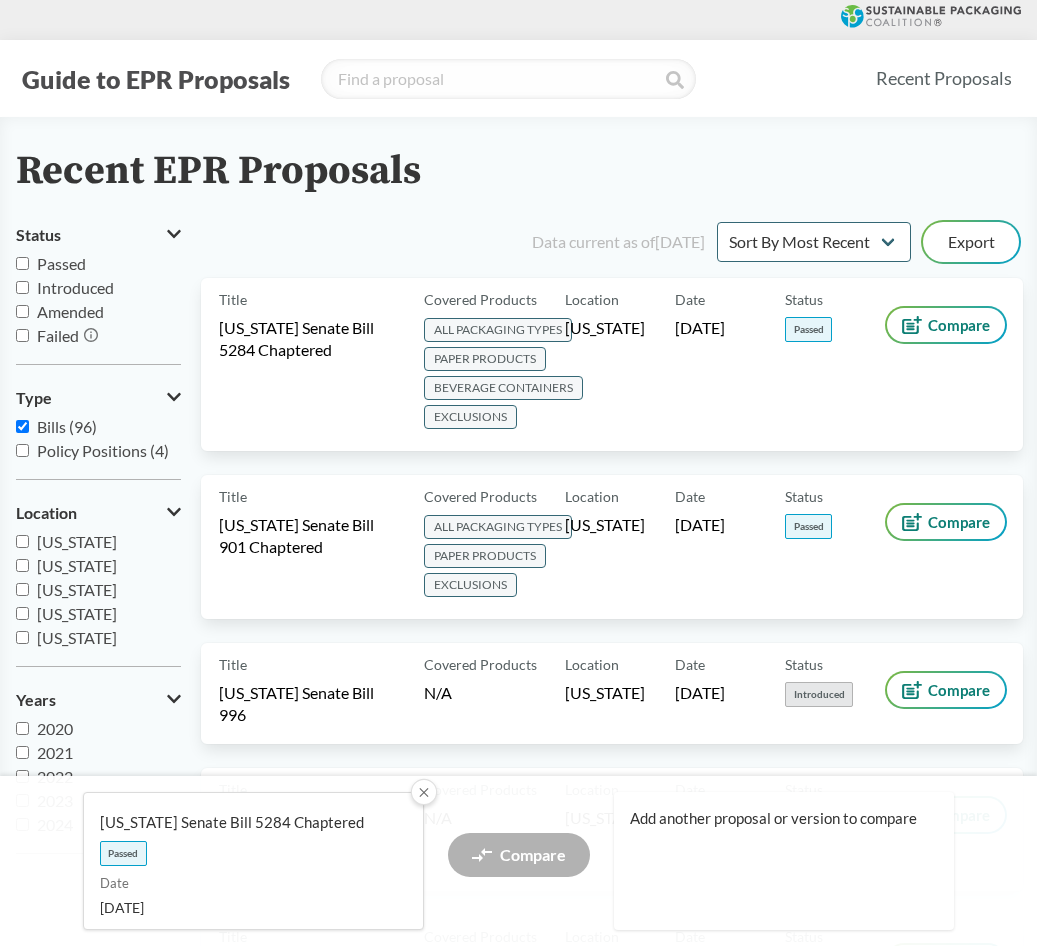 click on "✕" at bounding box center [423, 792] 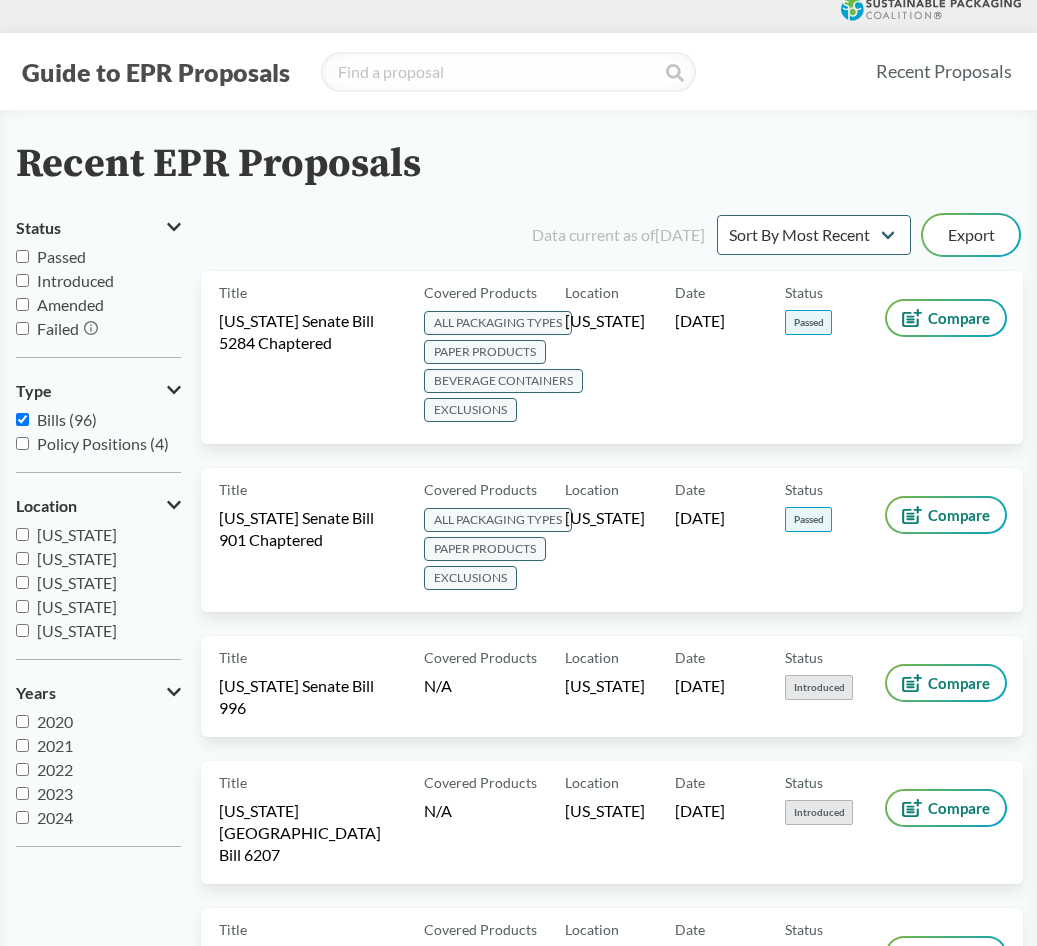 scroll, scrollTop: 0, scrollLeft: 0, axis: both 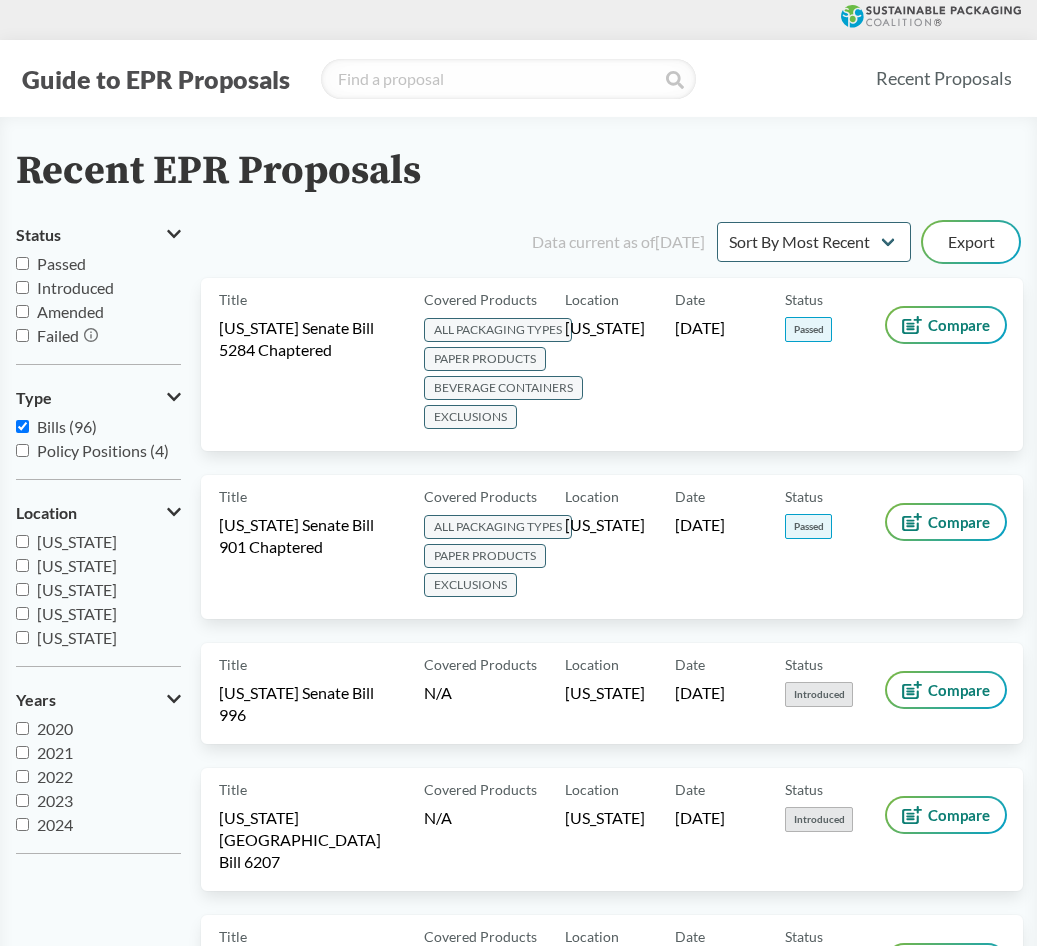 click on "Policy Positions (4)" at bounding box center (22, 450) 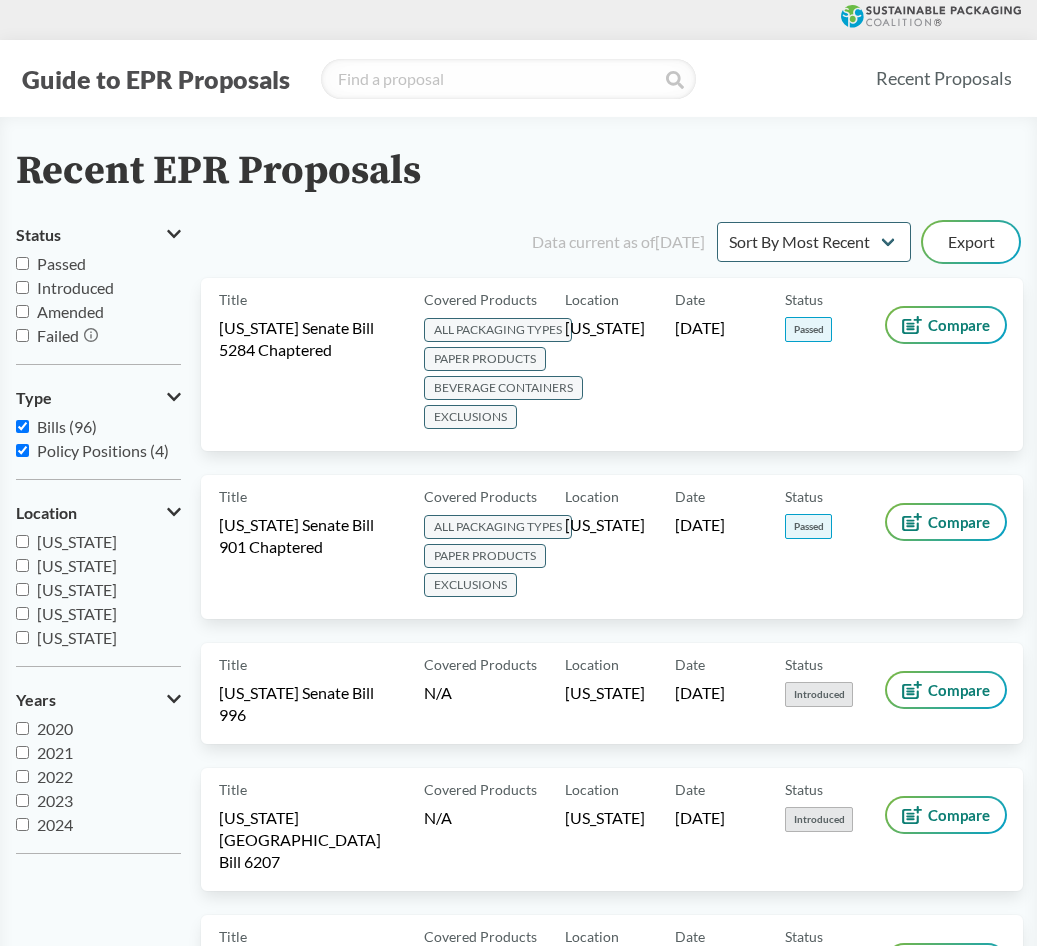 checkbox on "true" 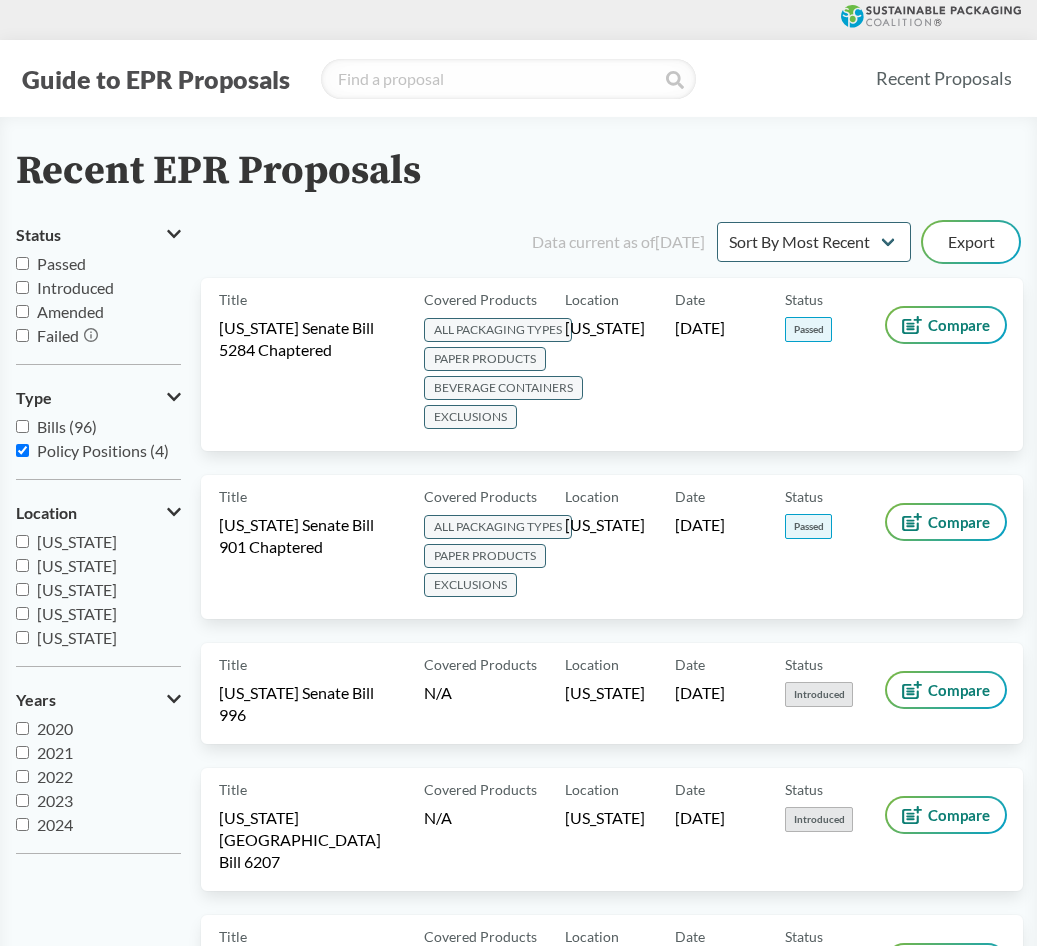 click on "Policy Positions (4)" at bounding box center [22, 450] 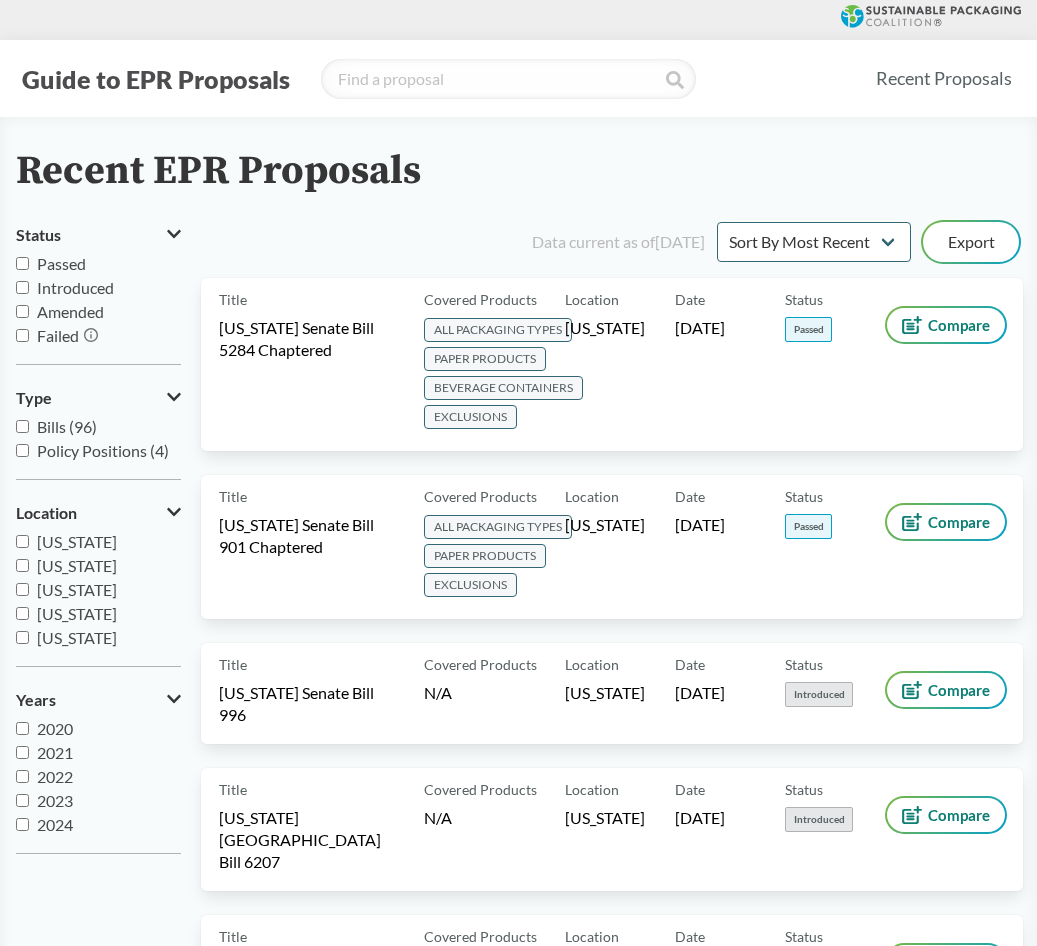checkbox on "false" 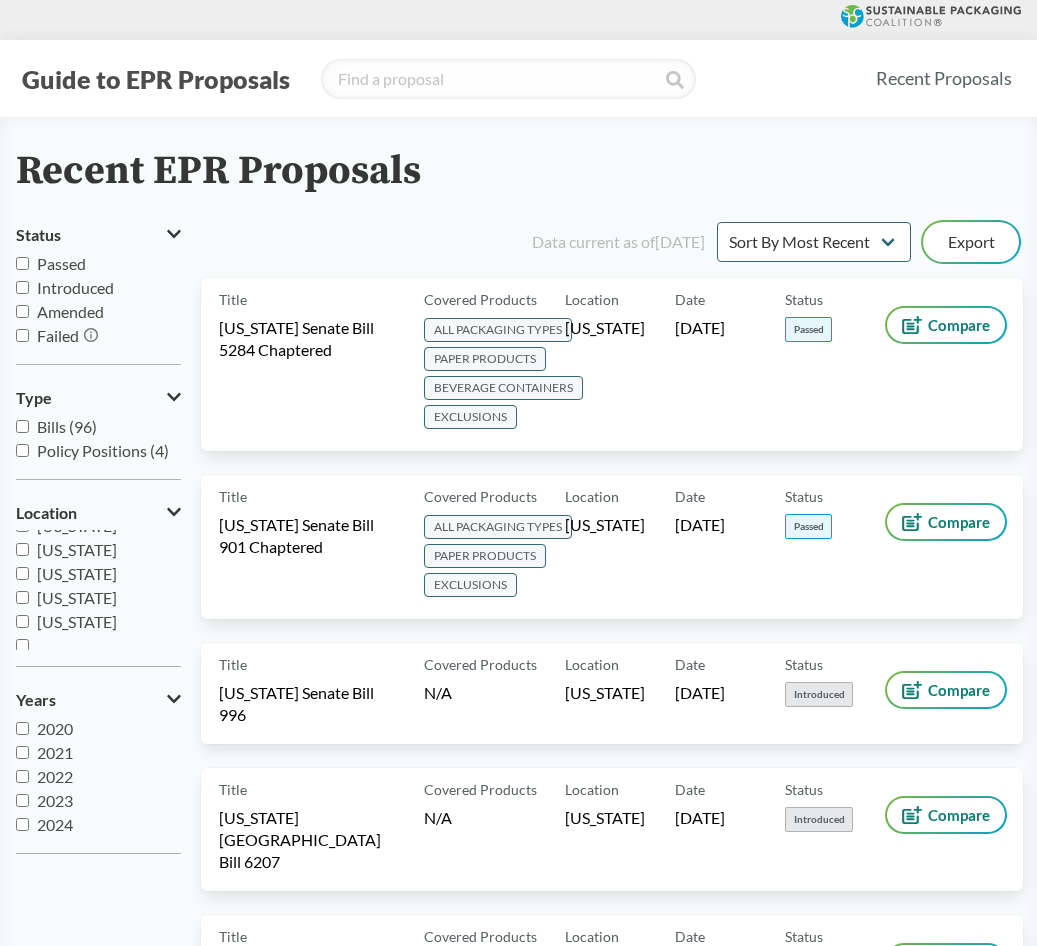 scroll, scrollTop: 432, scrollLeft: 0, axis: vertical 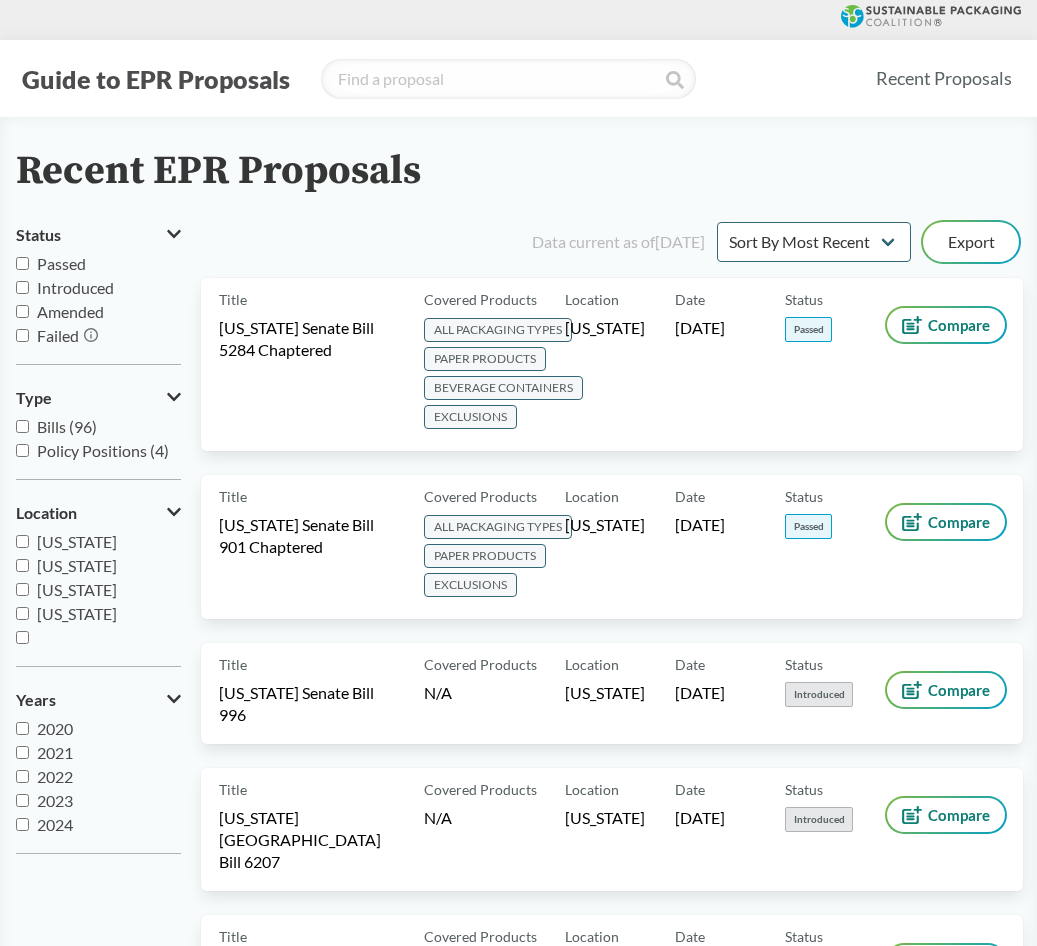 click on "[US_STATE]" at bounding box center [98, 614] 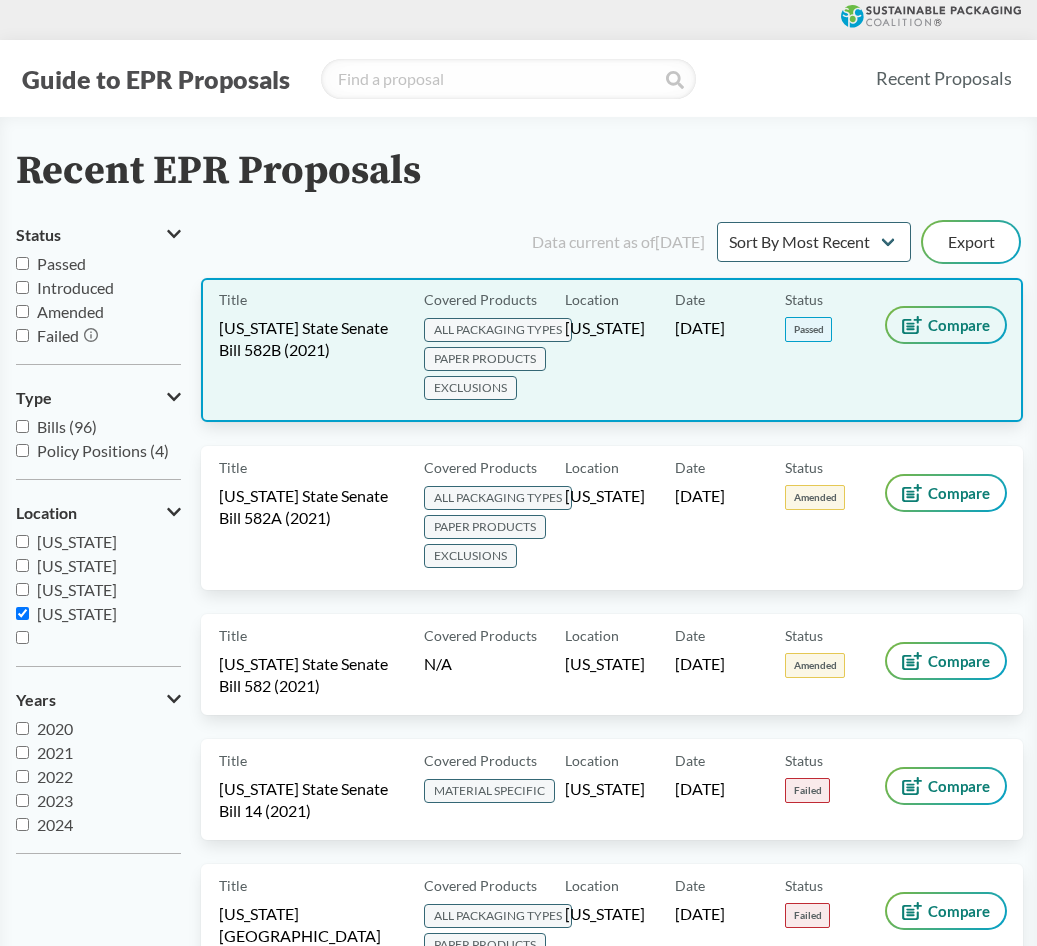 click on "Compare" at bounding box center (959, 325) 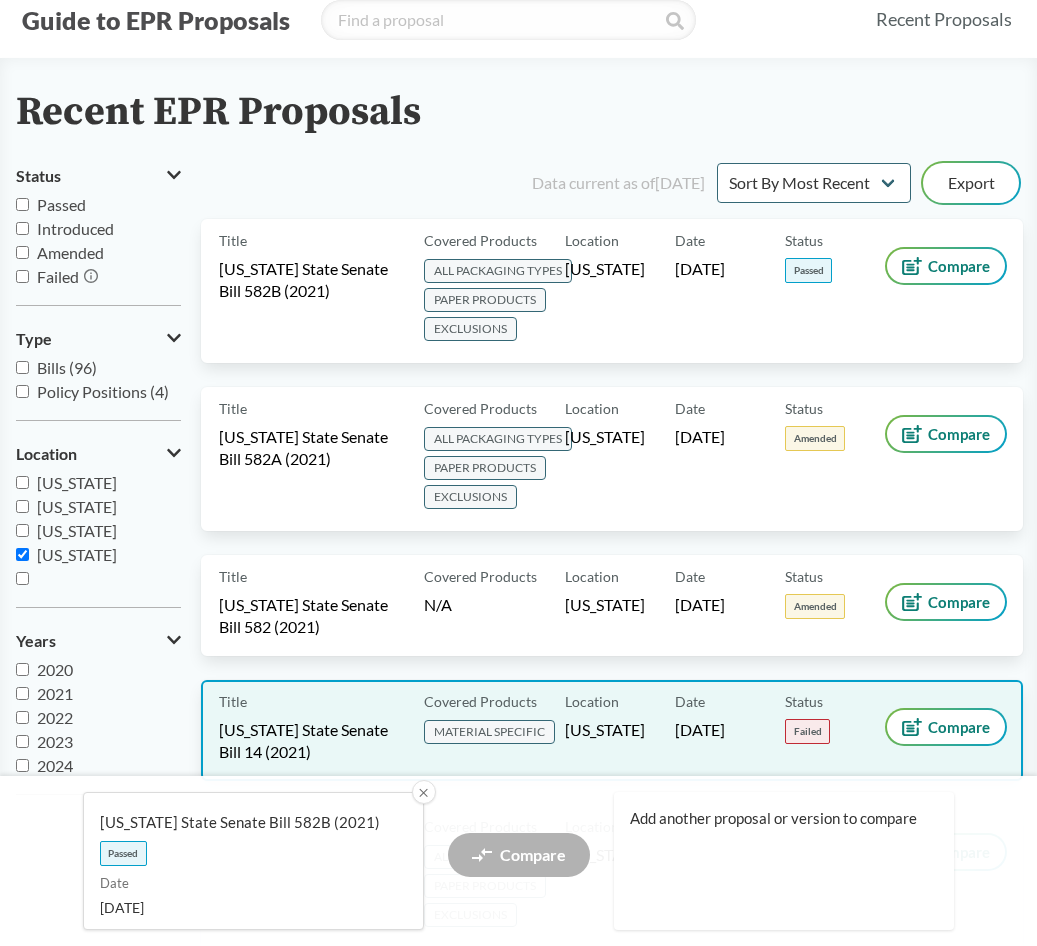 scroll, scrollTop: 0, scrollLeft: 0, axis: both 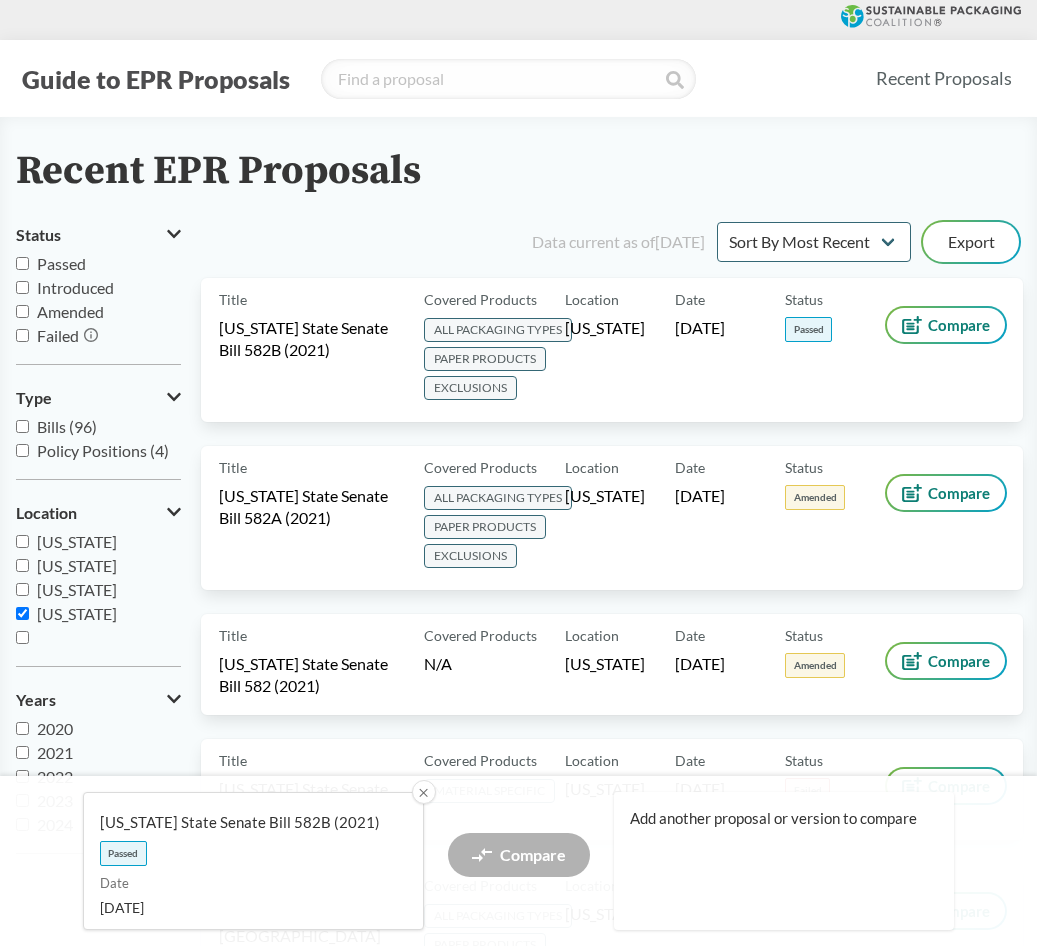 click on "[US_STATE]" at bounding box center [22, 613] 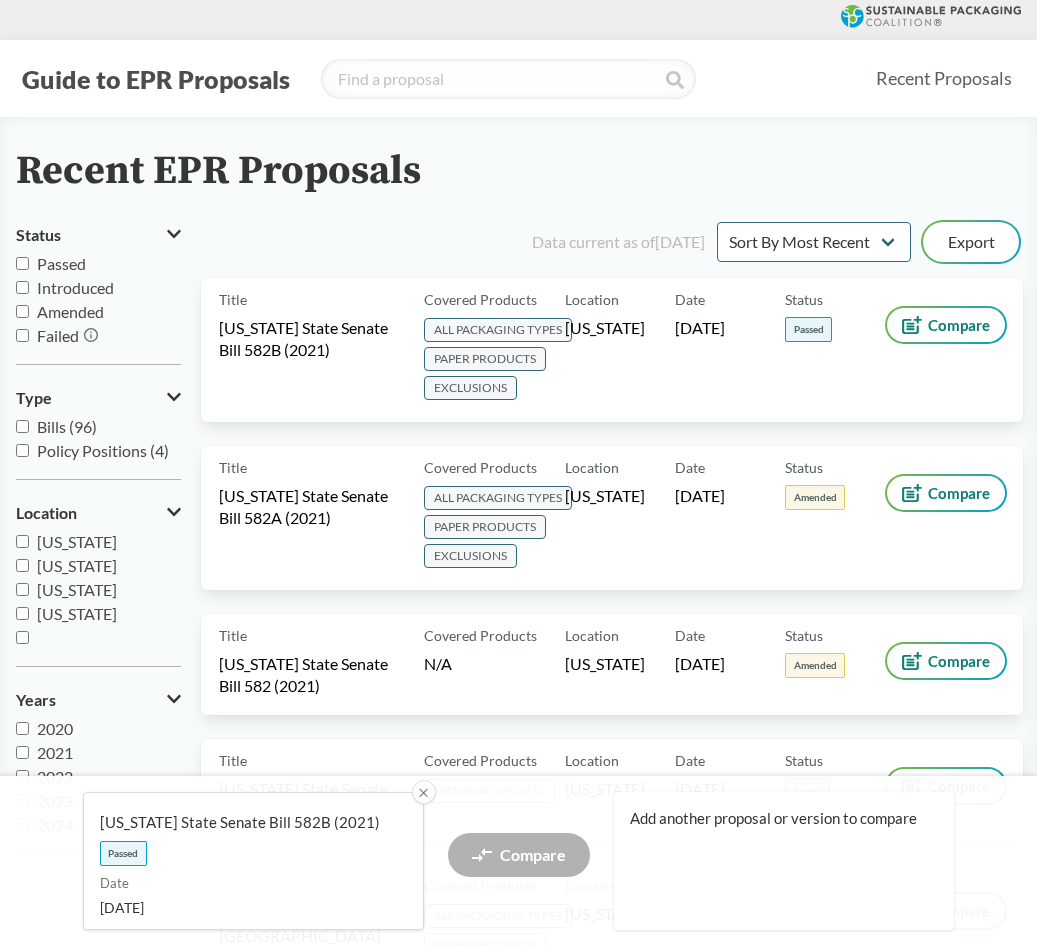 checkbox on "false" 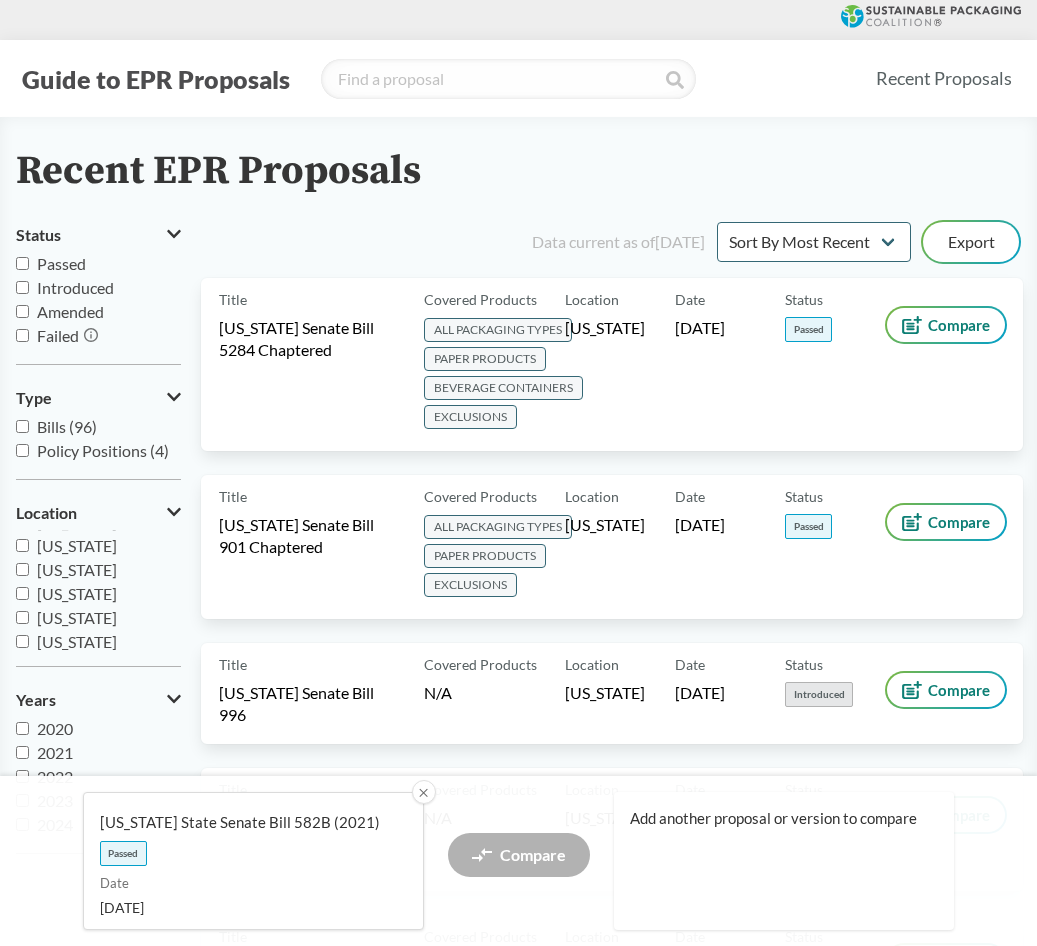 click on "[US_STATE]" at bounding box center [22, 593] 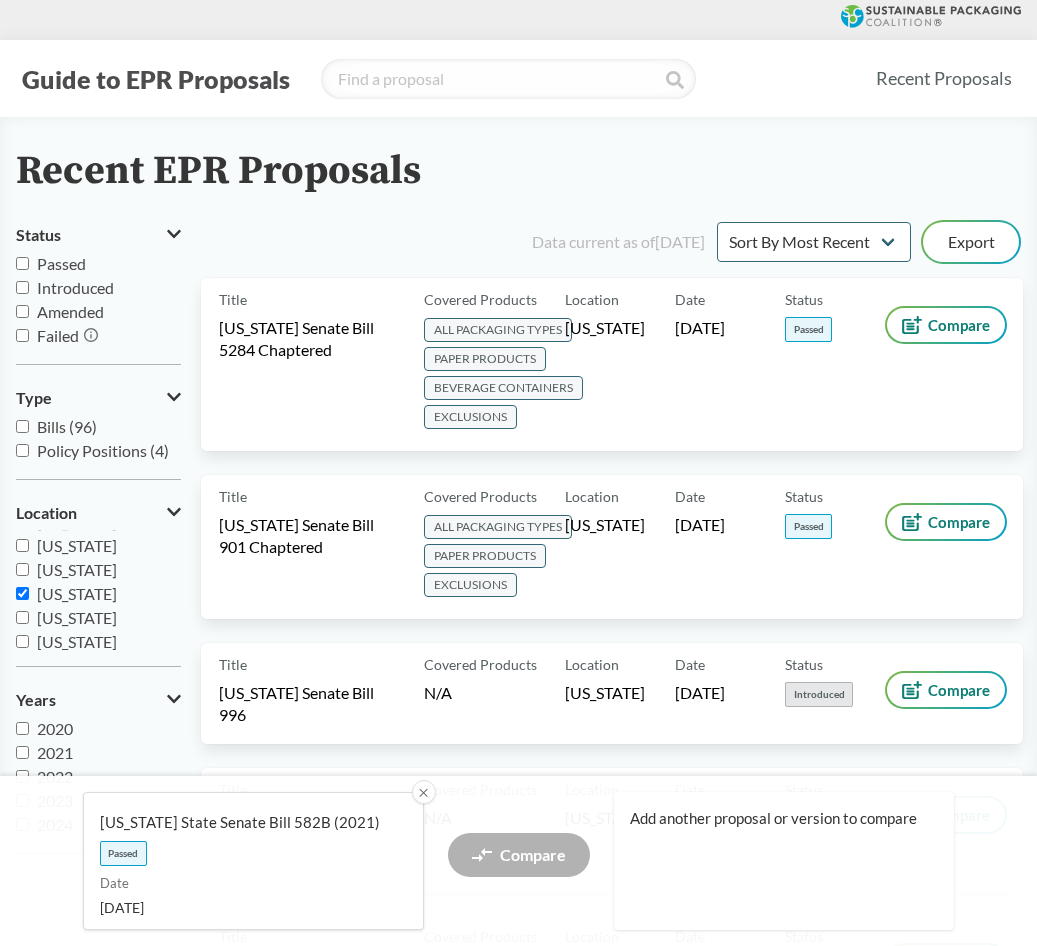 checkbox on "true" 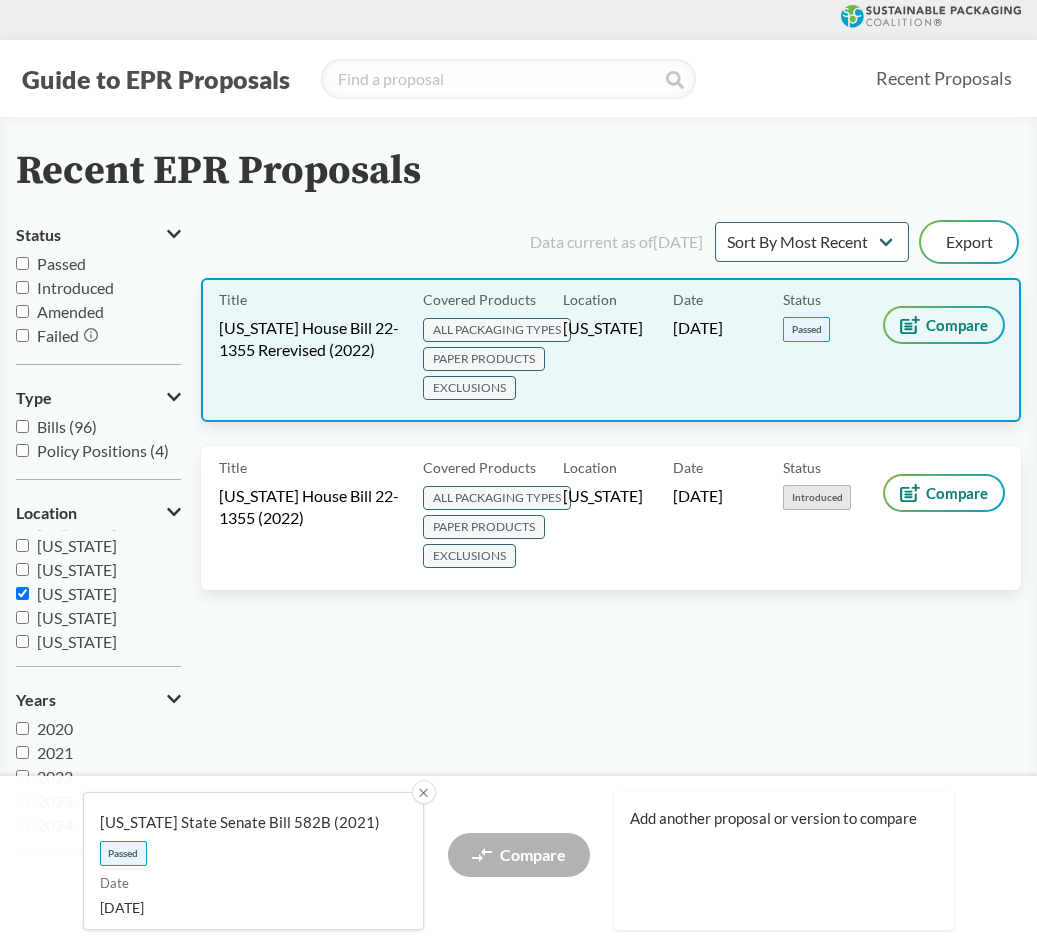 click on "Compare" at bounding box center [957, 325] 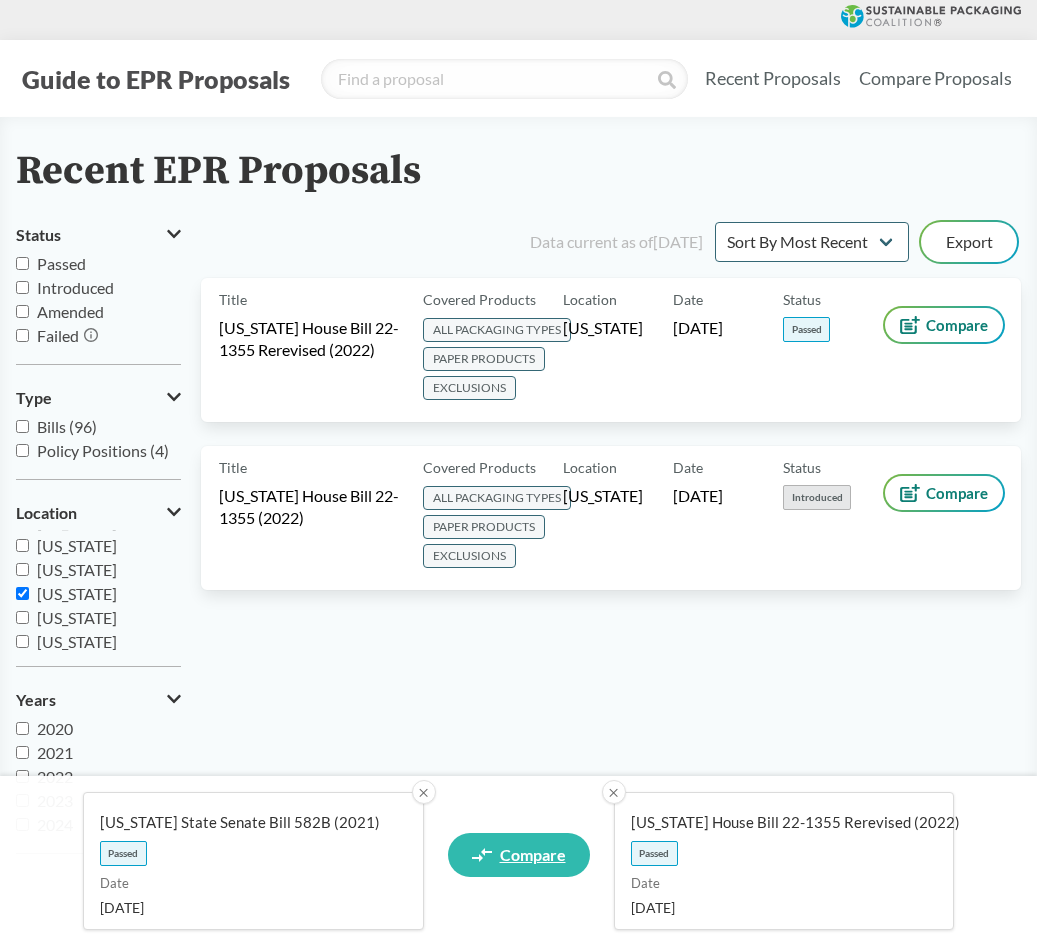 click 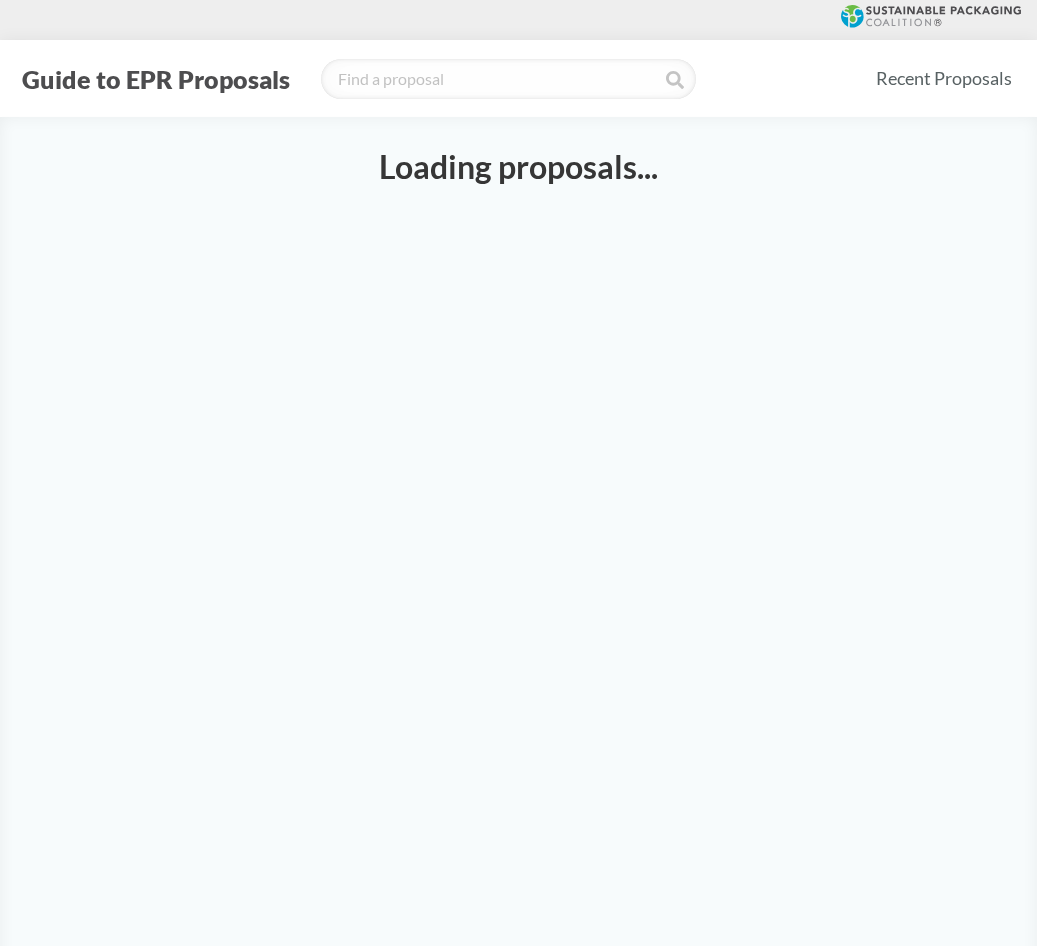 select on "SB582B" 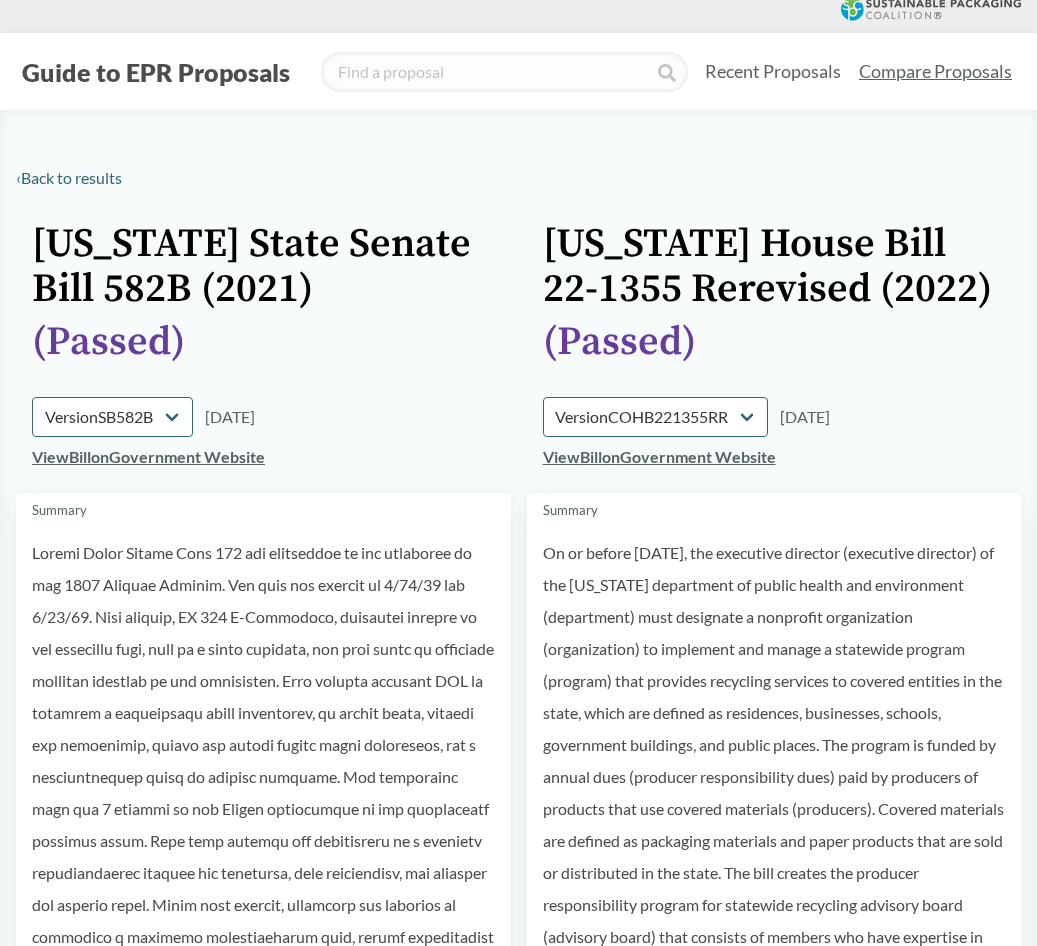 scroll, scrollTop: 0, scrollLeft: 0, axis: both 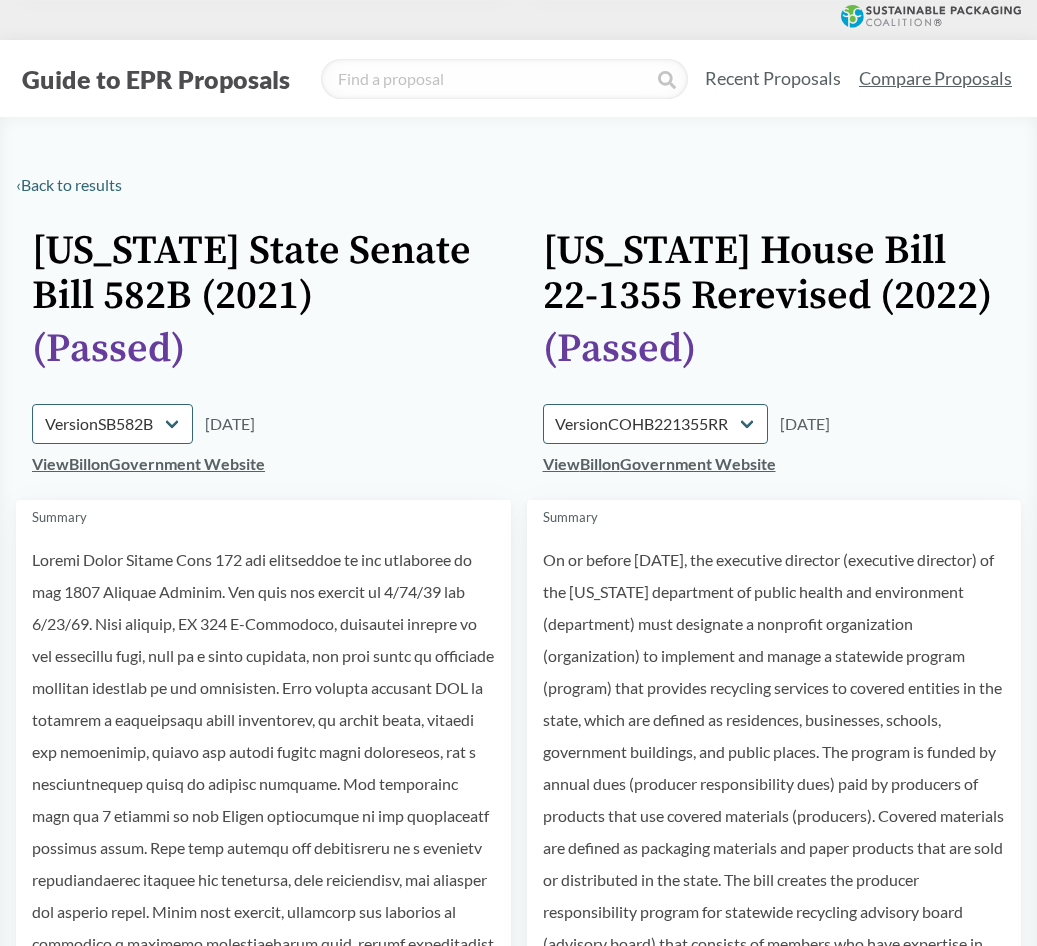 click on "Guide to EPR Proposals" at bounding box center (156, 79) 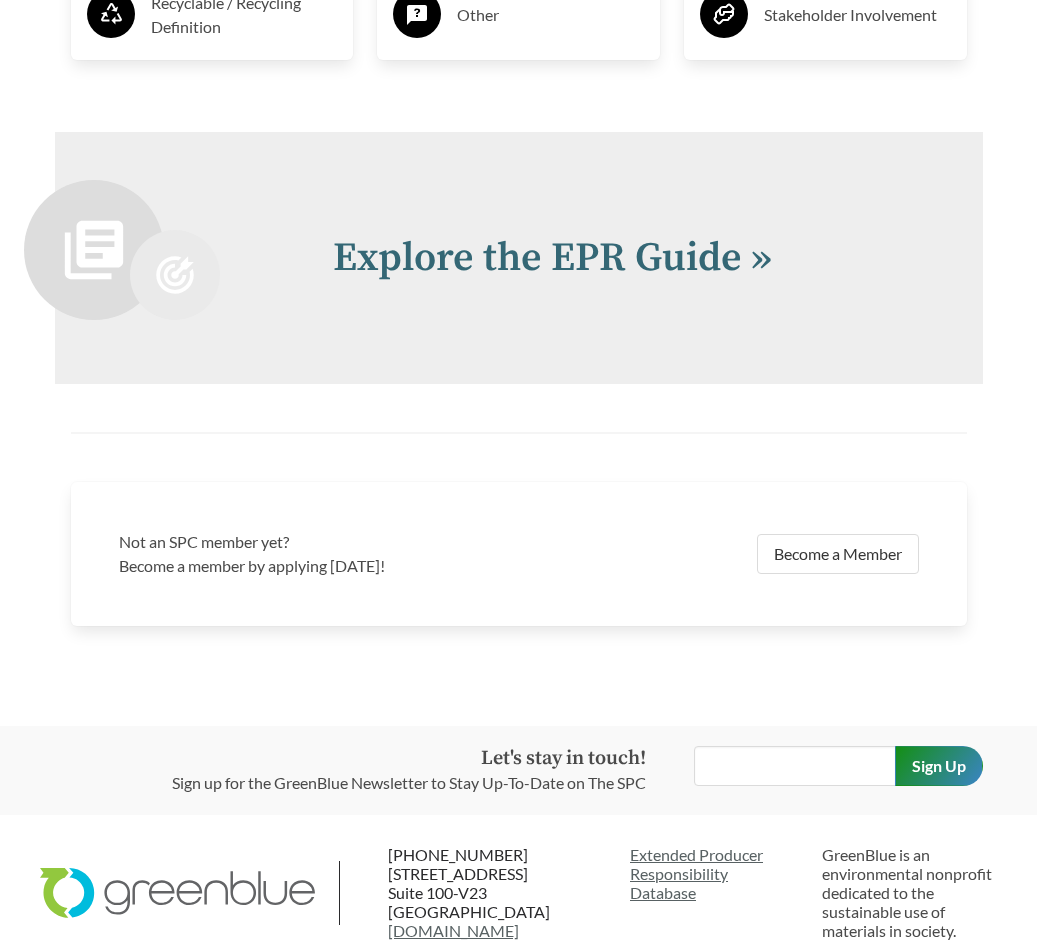 scroll, scrollTop: 3970, scrollLeft: 0, axis: vertical 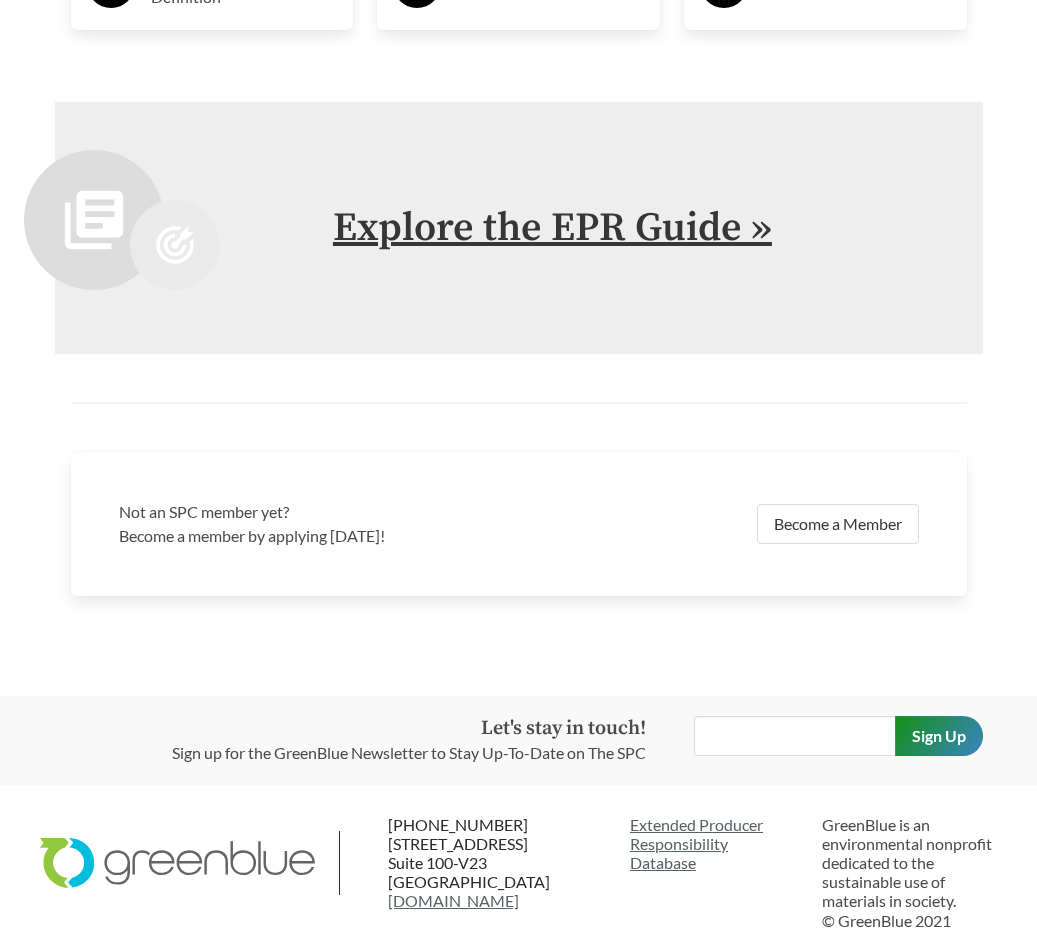 click on "Explore the EPR Guide »" at bounding box center [552, 228] 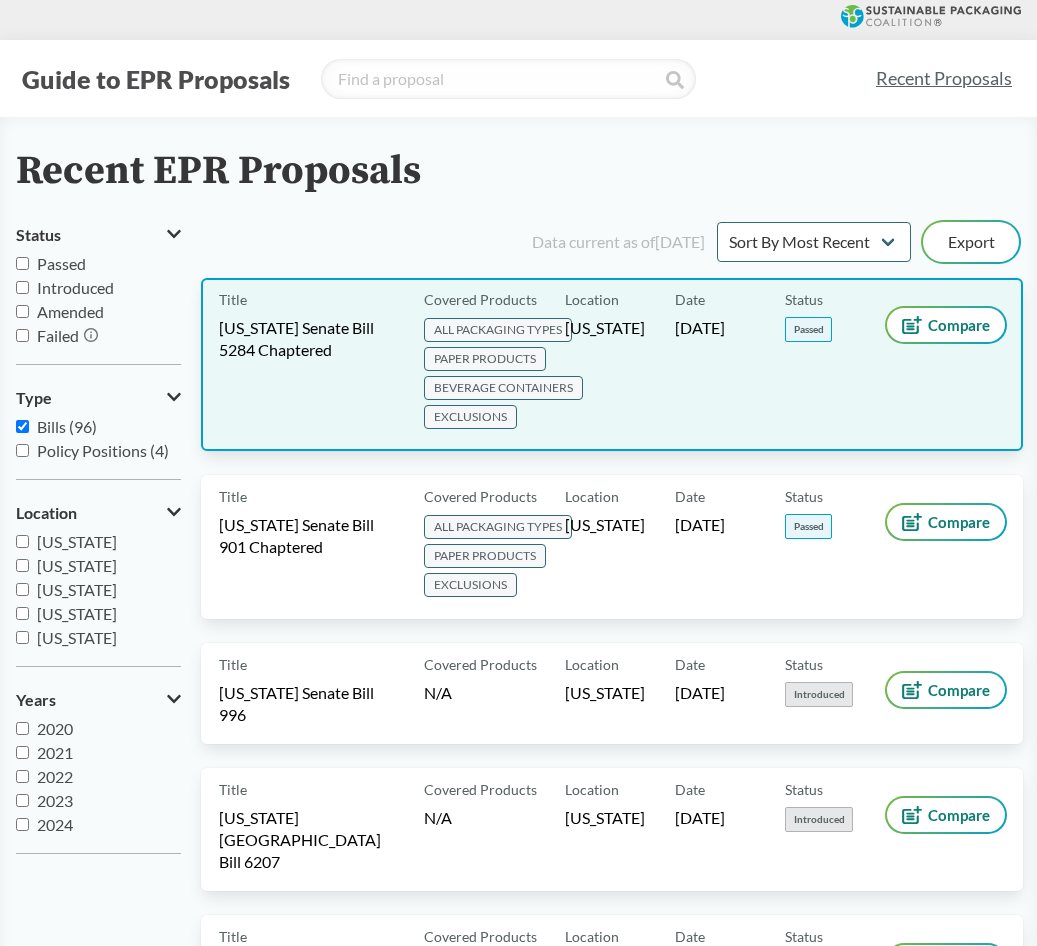 scroll, scrollTop: 100, scrollLeft: 0, axis: vertical 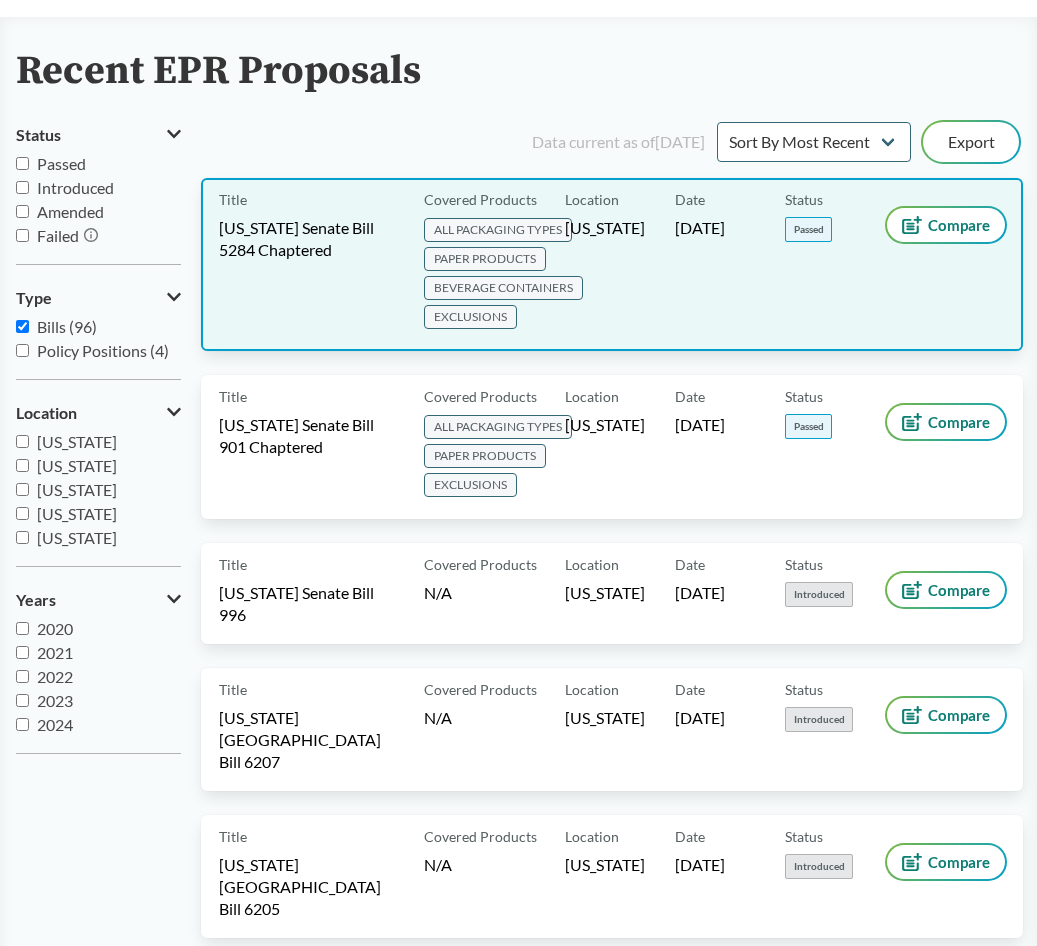 click on "Date [DATE]" at bounding box center [730, 264] 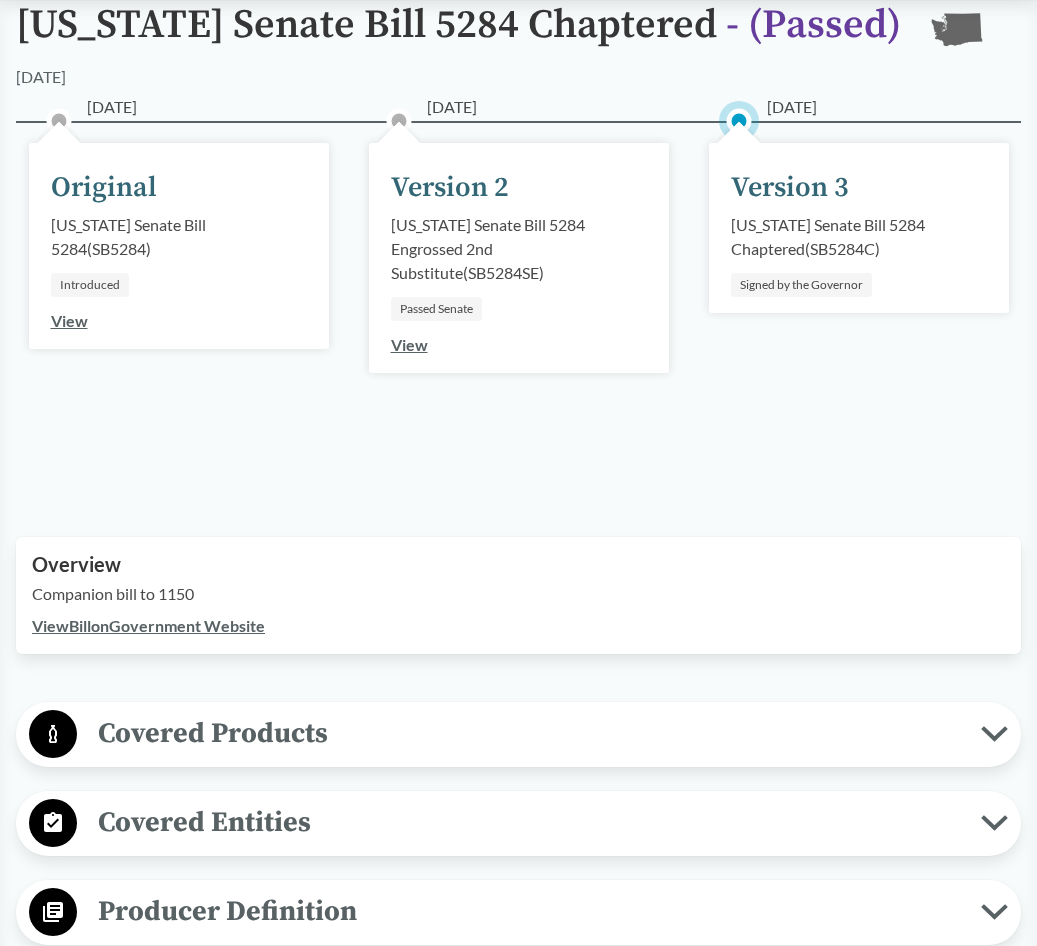 scroll, scrollTop: 200, scrollLeft: 0, axis: vertical 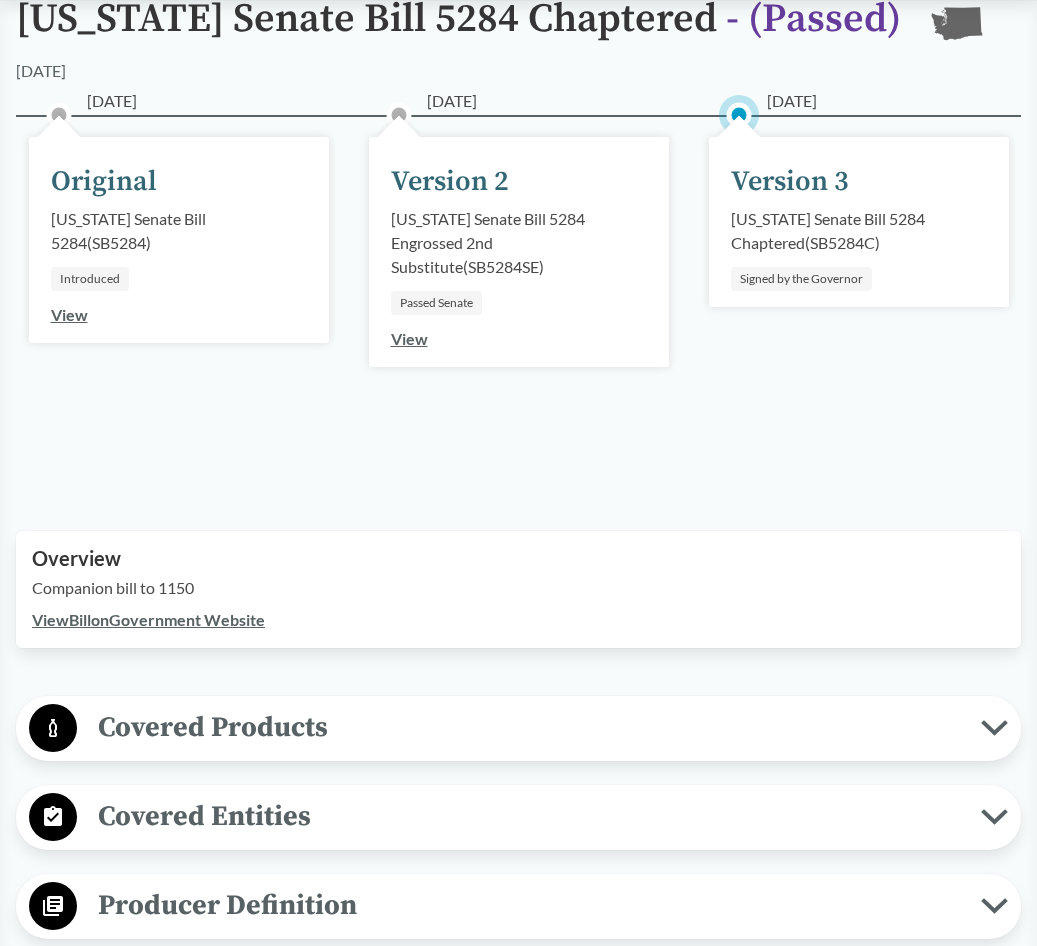 click on "Covered Products" at bounding box center (529, 727) 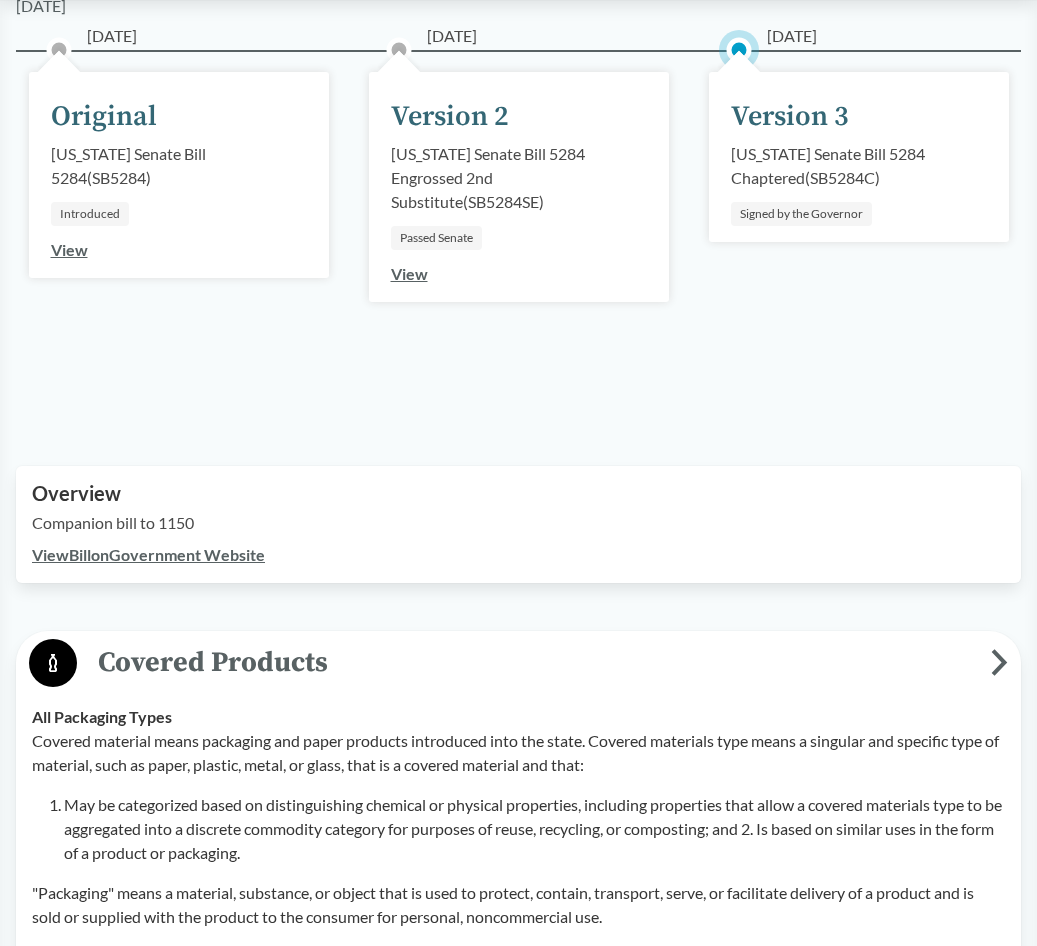 scroll, scrollTop: 300, scrollLeft: 0, axis: vertical 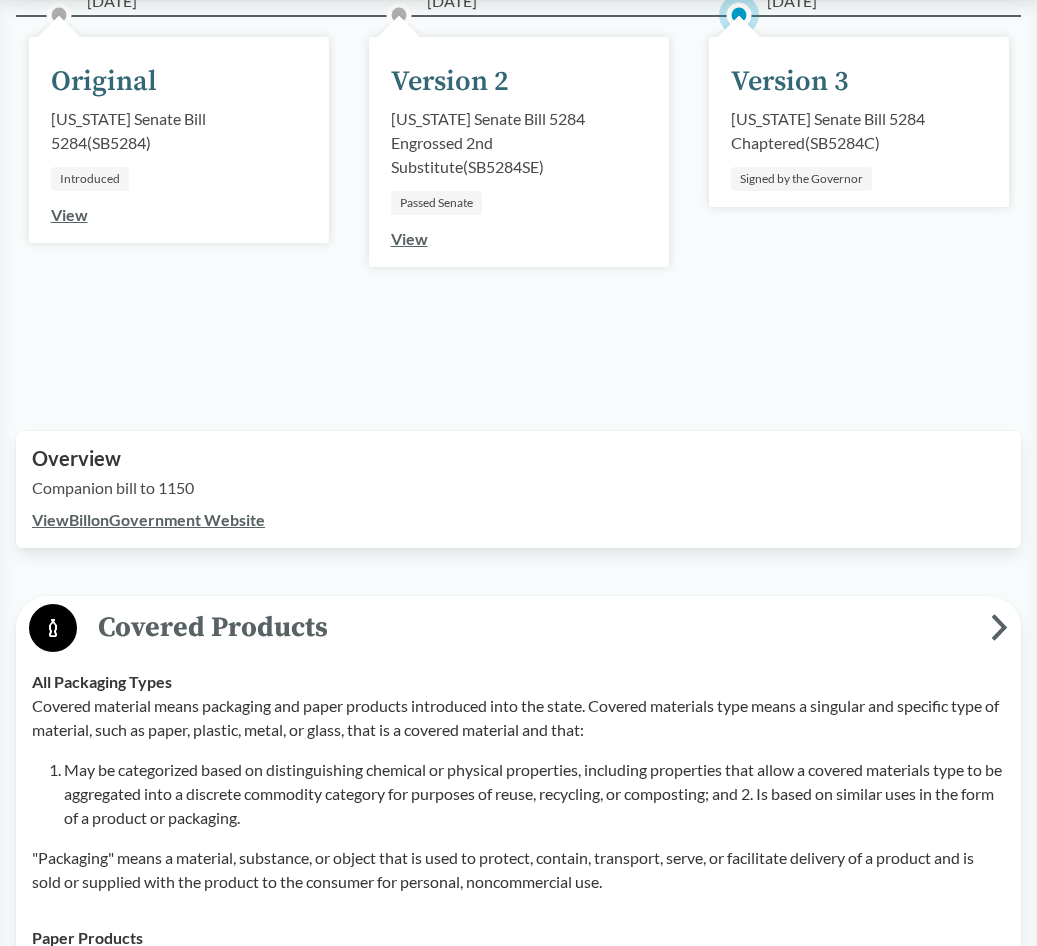 click on "Covered Products" at bounding box center [534, 627] 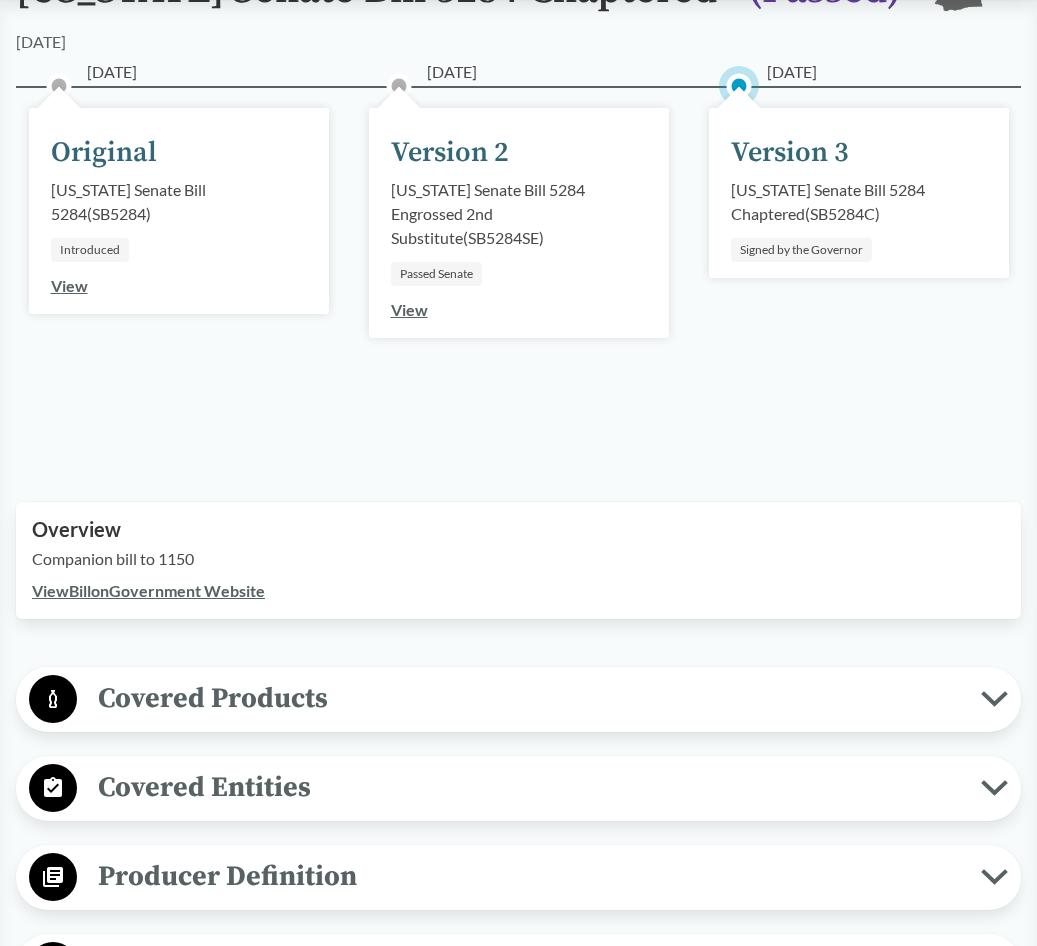 scroll, scrollTop: 154, scrollLeft: 0, axis: vertical 